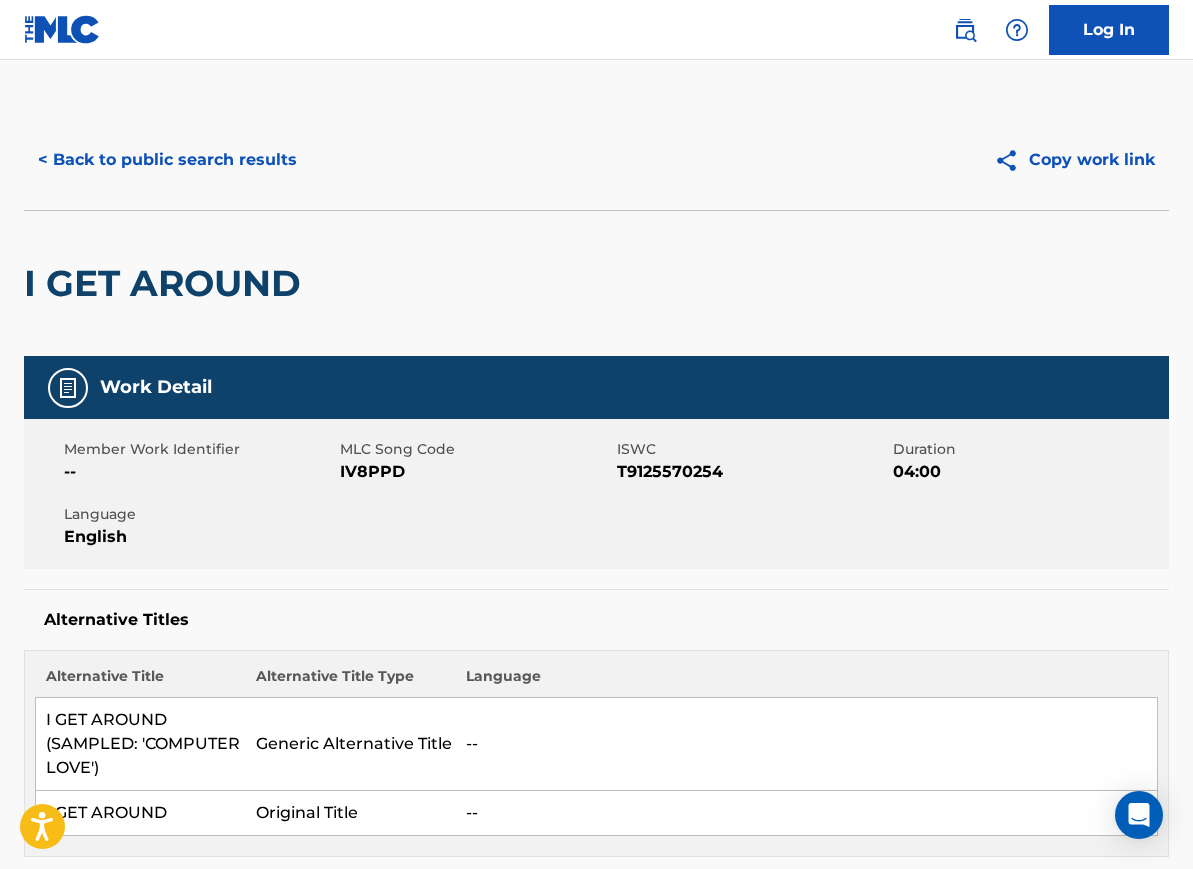 scroll, scrollTop: 587, scrollLeft: 0, axis: vertical 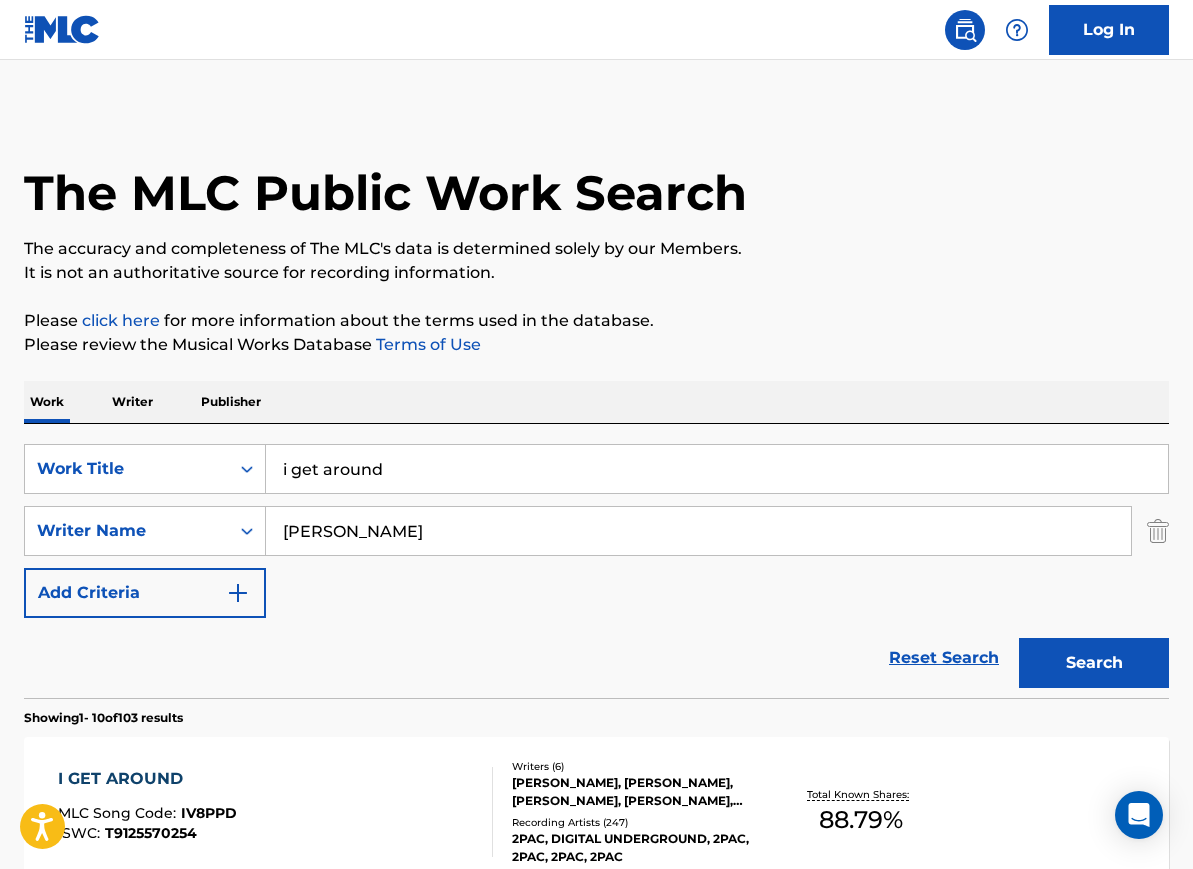 click on "[PERSON_NAME]" at bounding box center (698, 531) 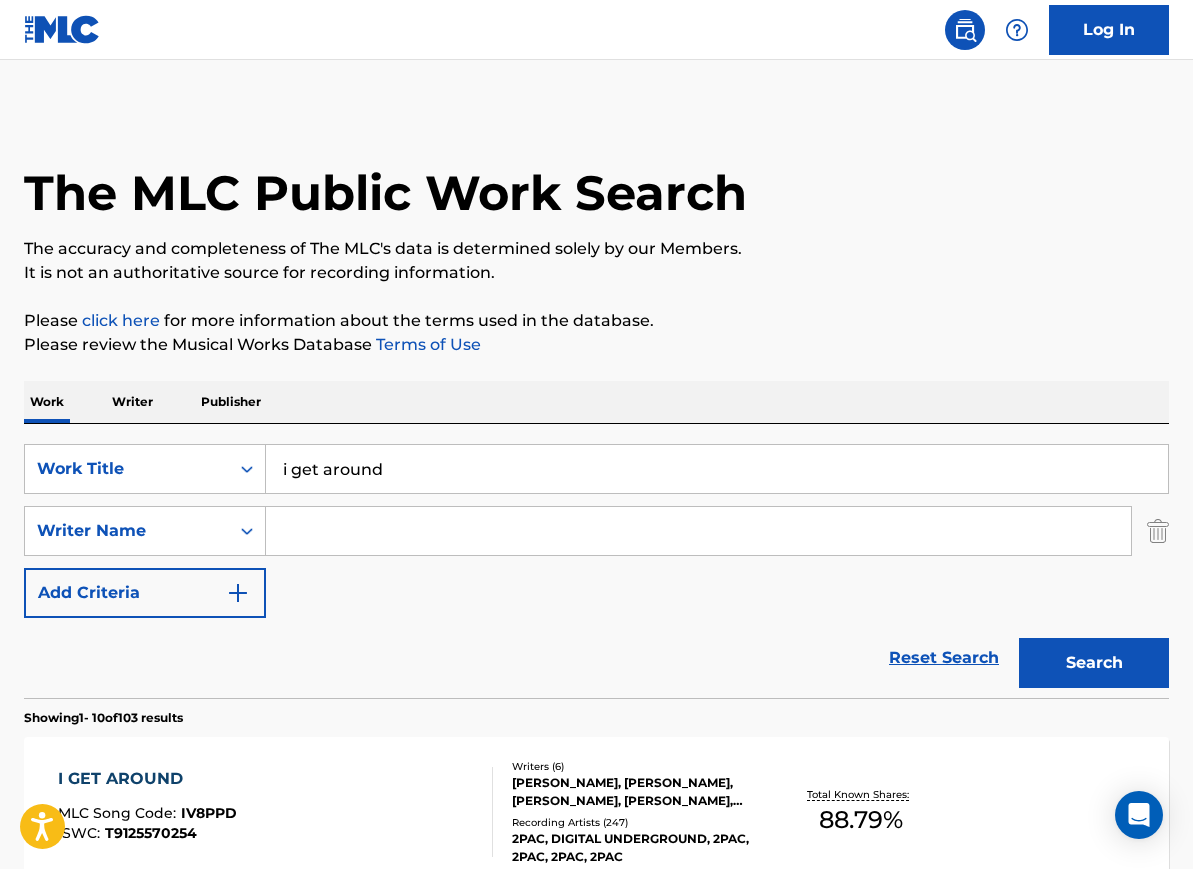 type 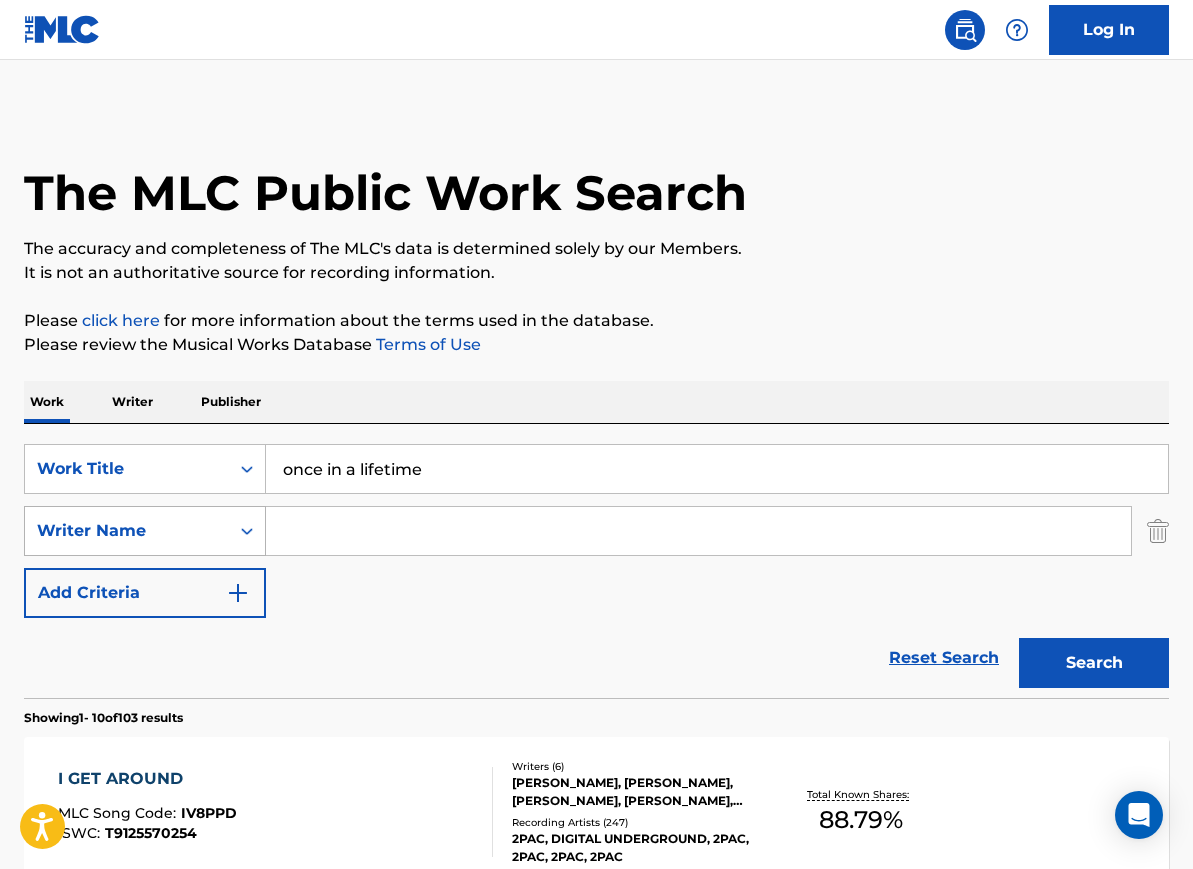 type on "once in a lifetime" 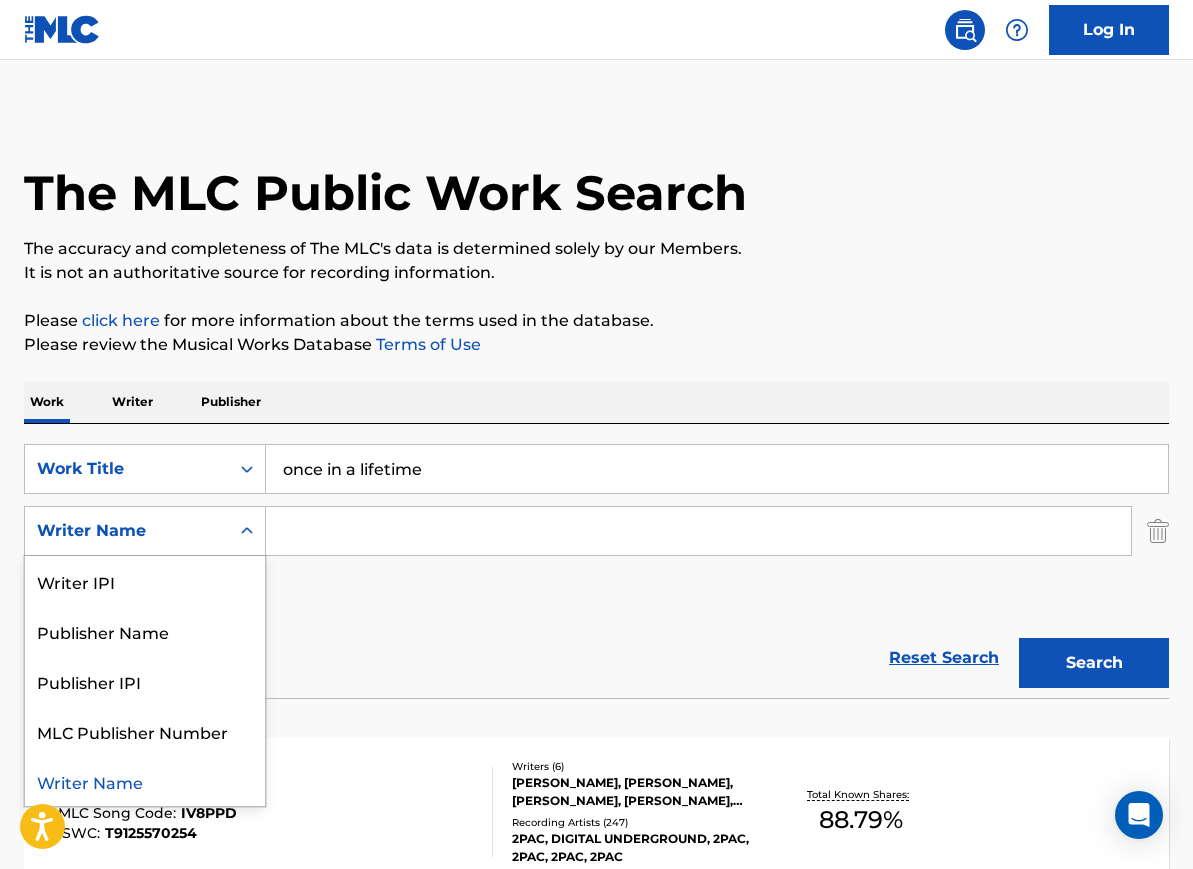 click at bounding box center [698, 531] 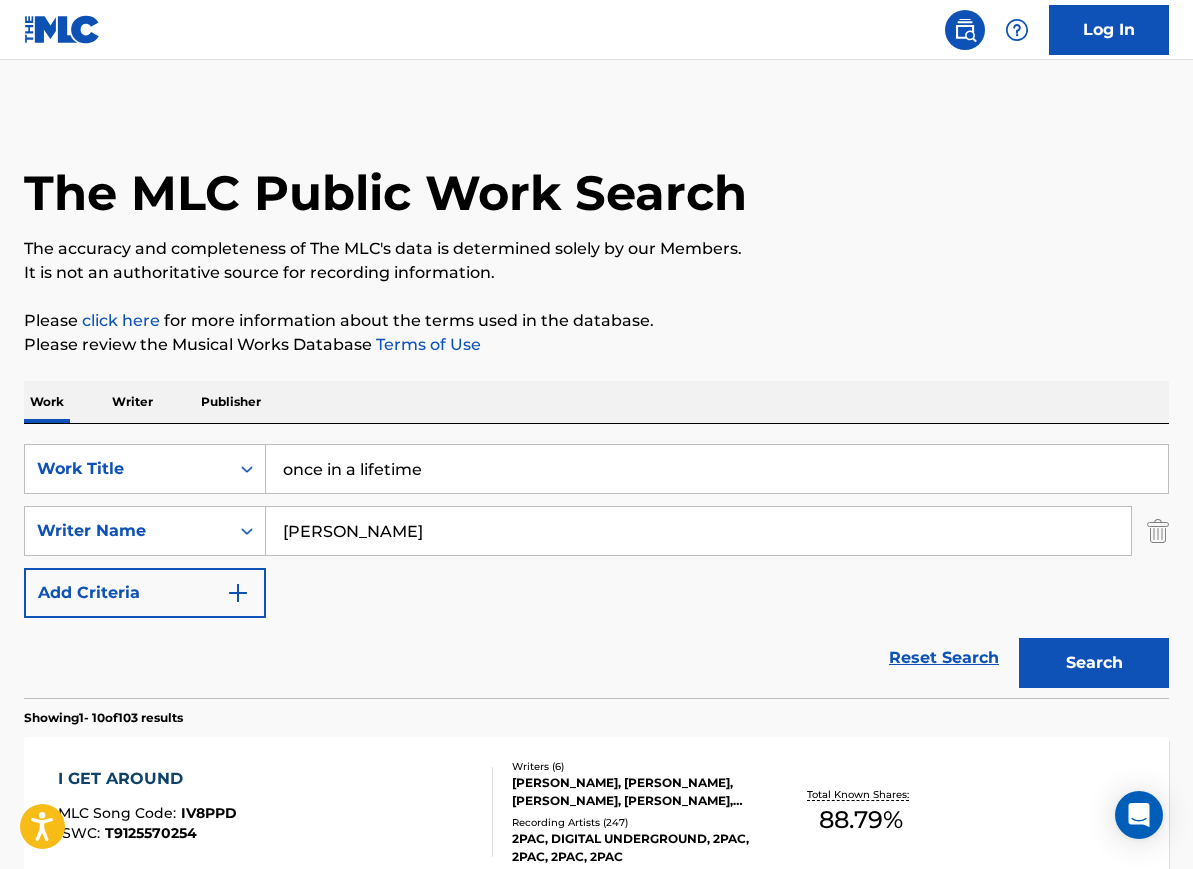 type on "[PERSON_NAME]" 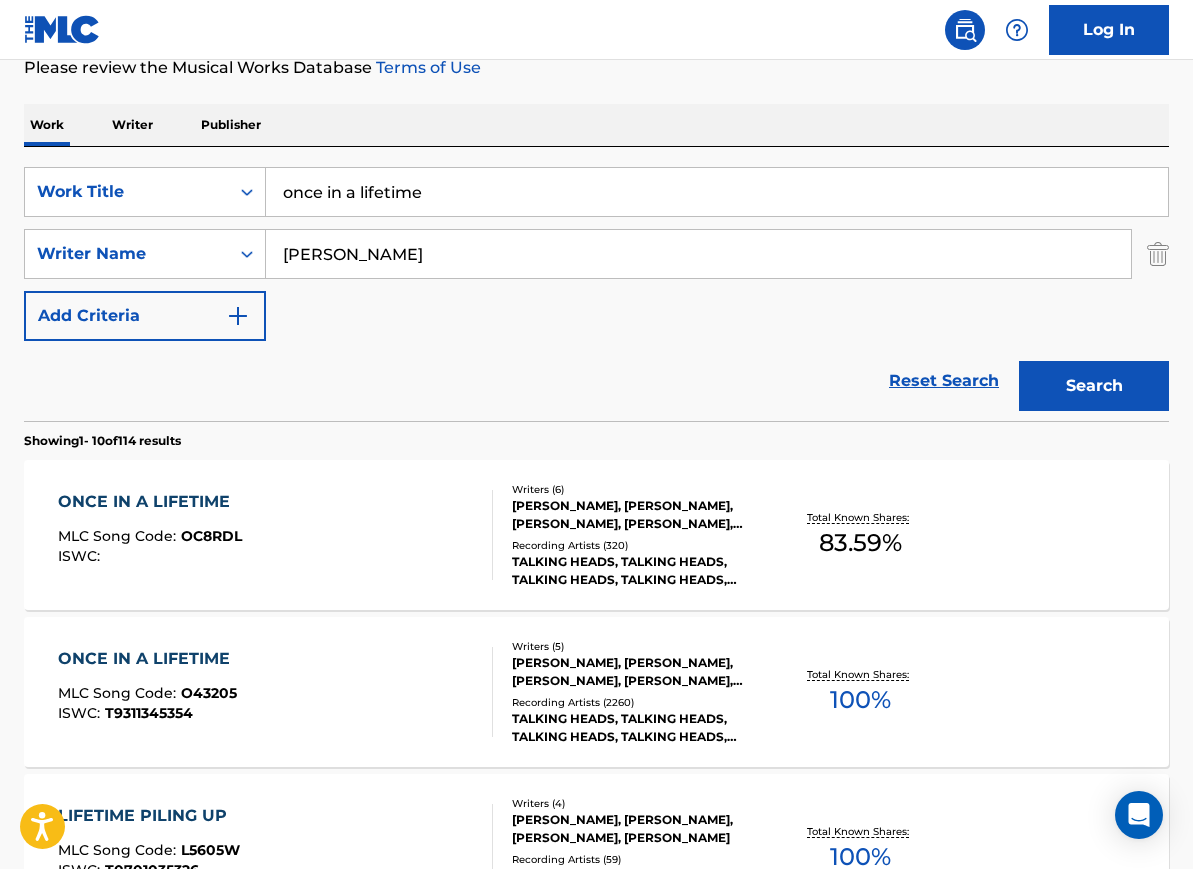 scroll, scrollTop: 279, scrollLeft: 0, axis: vertical 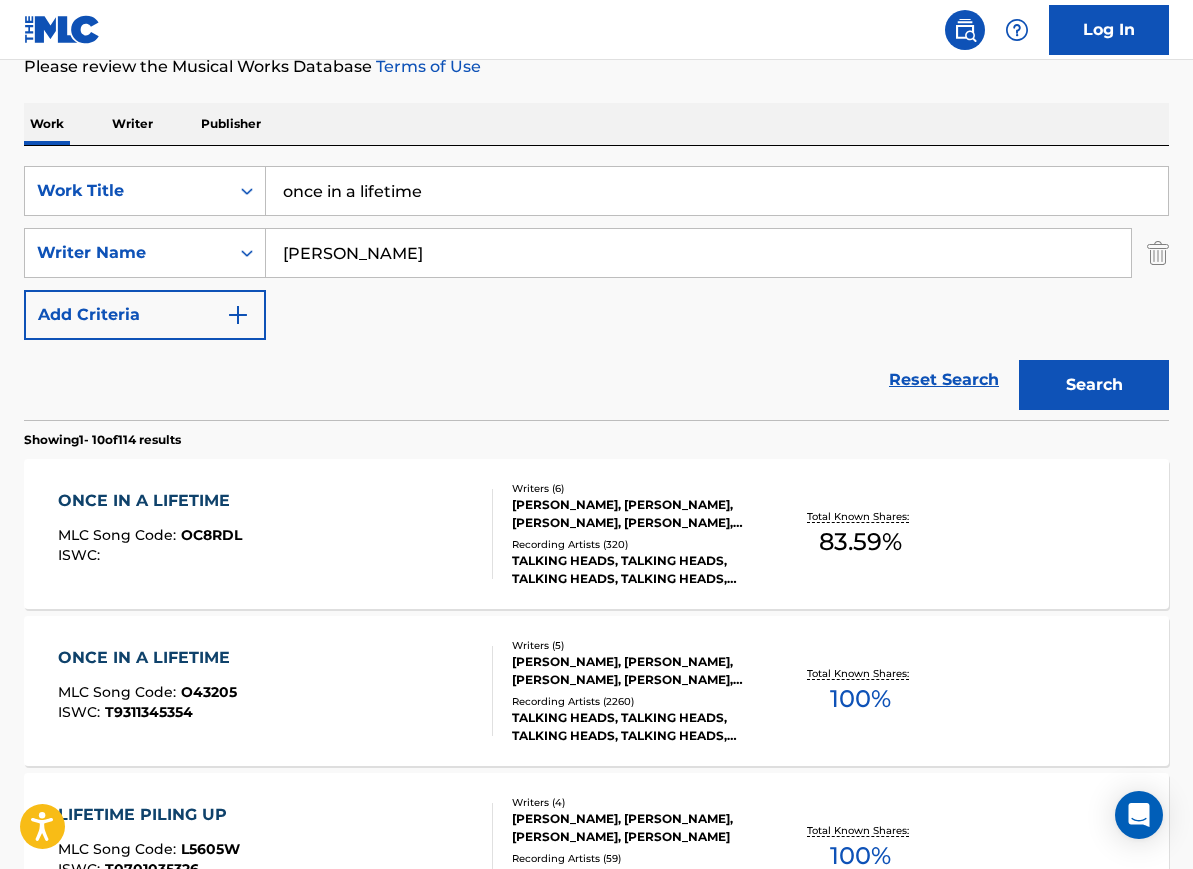 click on "ONCE IN A LIFETIME MLC Song Code : OC8RDL ISWC :" at bounding box center [275, 534] 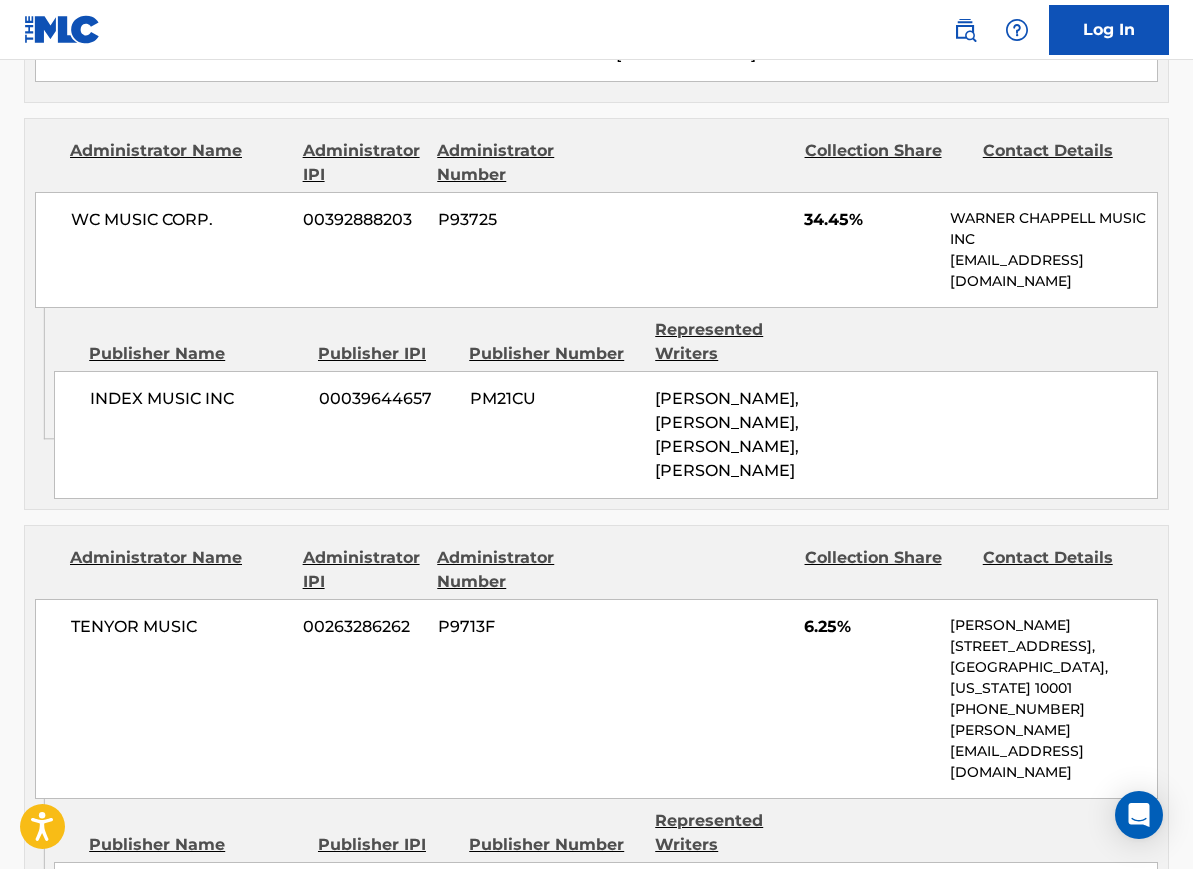 scroll, scrollTop: 2107, scrollLeft: 0, axis: vertical 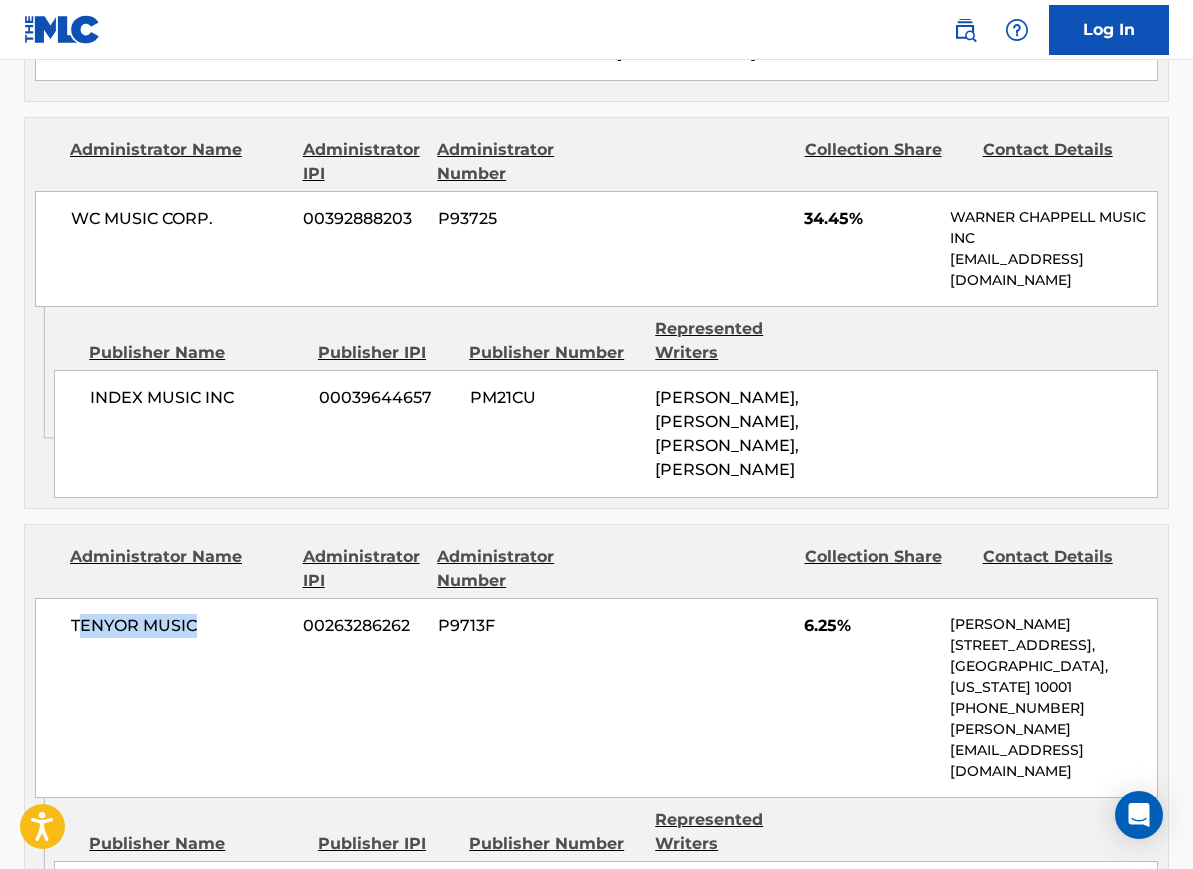 drag, startPoint x: 78, startPoint y: 557, endPoint x: 228, endPoint y: 598, distance: 155.50241 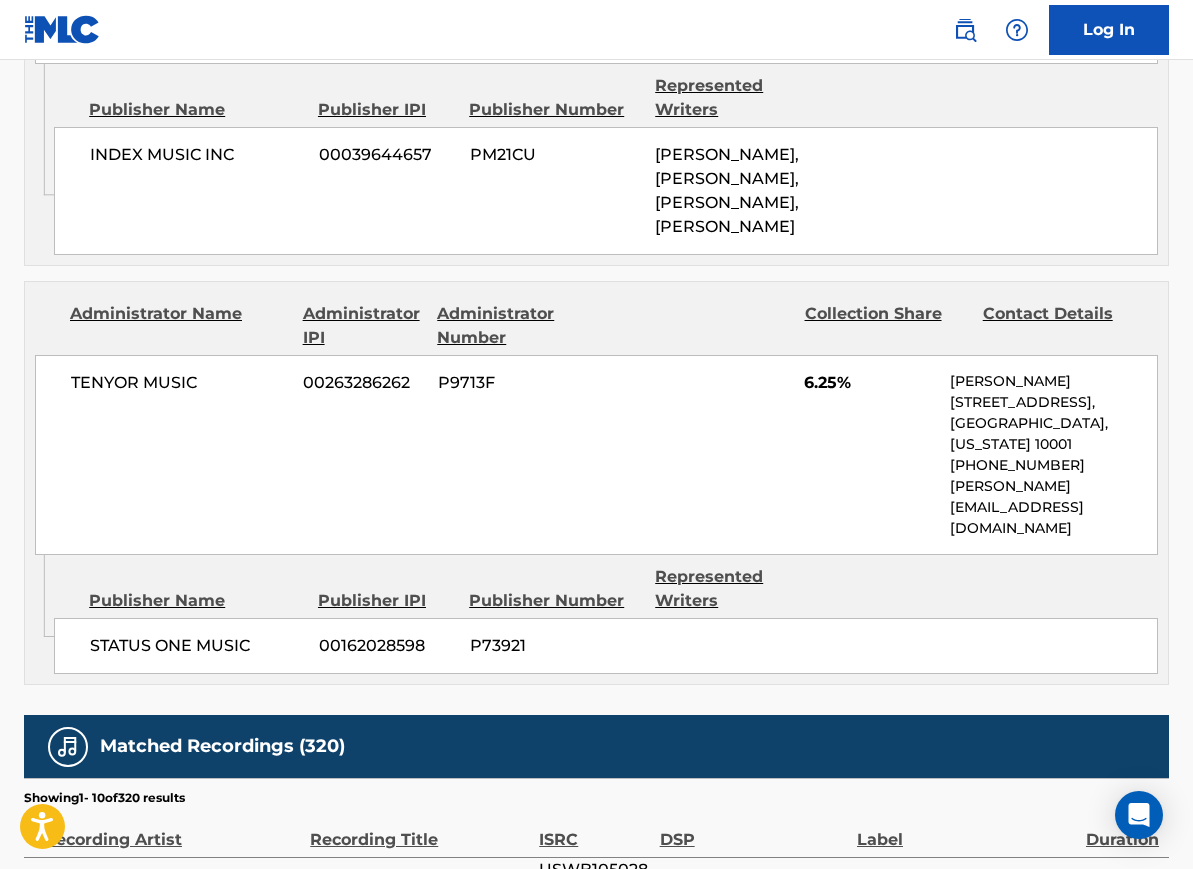 click on "STATUS ONE MUSIC" at bounding box center [196, 646] 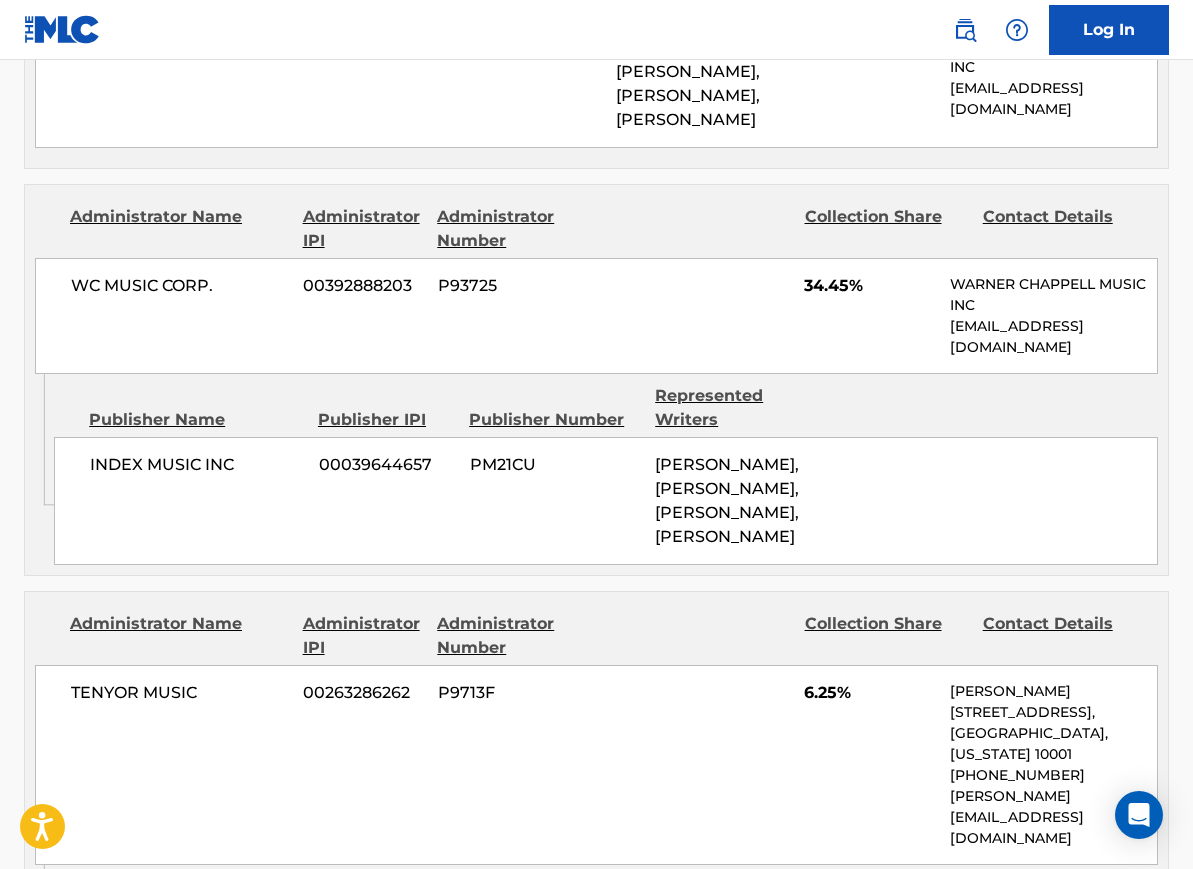 scroll, scrollTop: 1987, scrollLeft: 0, axis: vertical 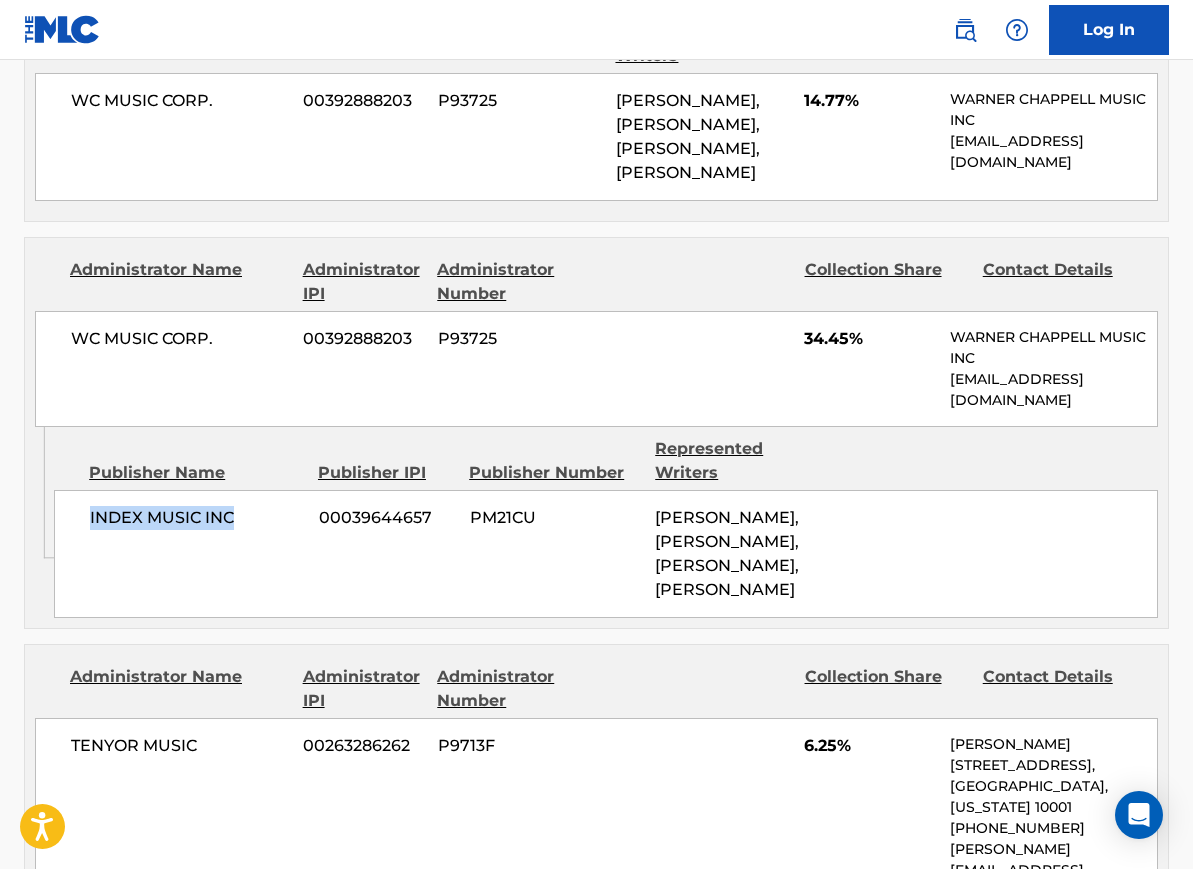 drag, startPoint x: 79, startPoint y: 427, endPoint x: 278, endPoint y: 464, distance: 202.41048 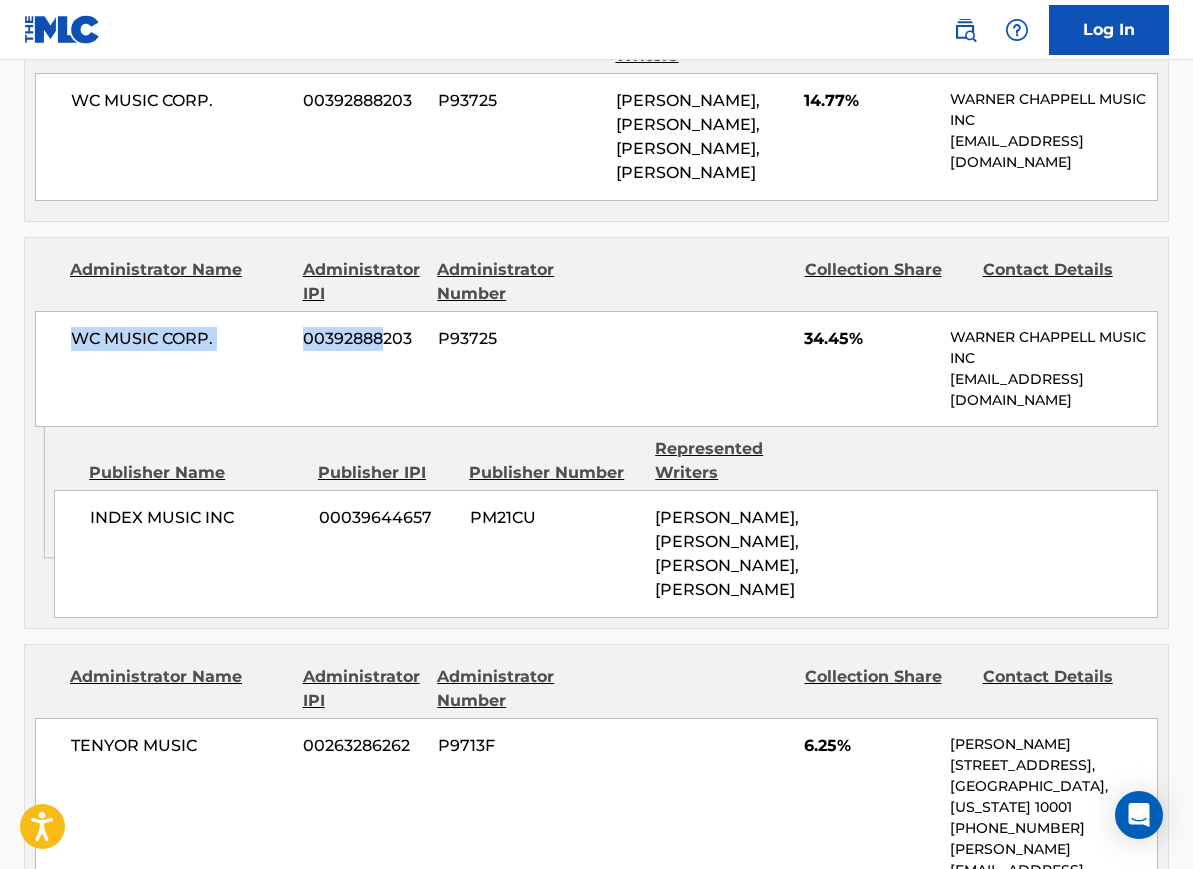drag, startPoint x: 61, startPoint y: 263, endPoint x: 379, endPoint y: 299, distance: 320.03125 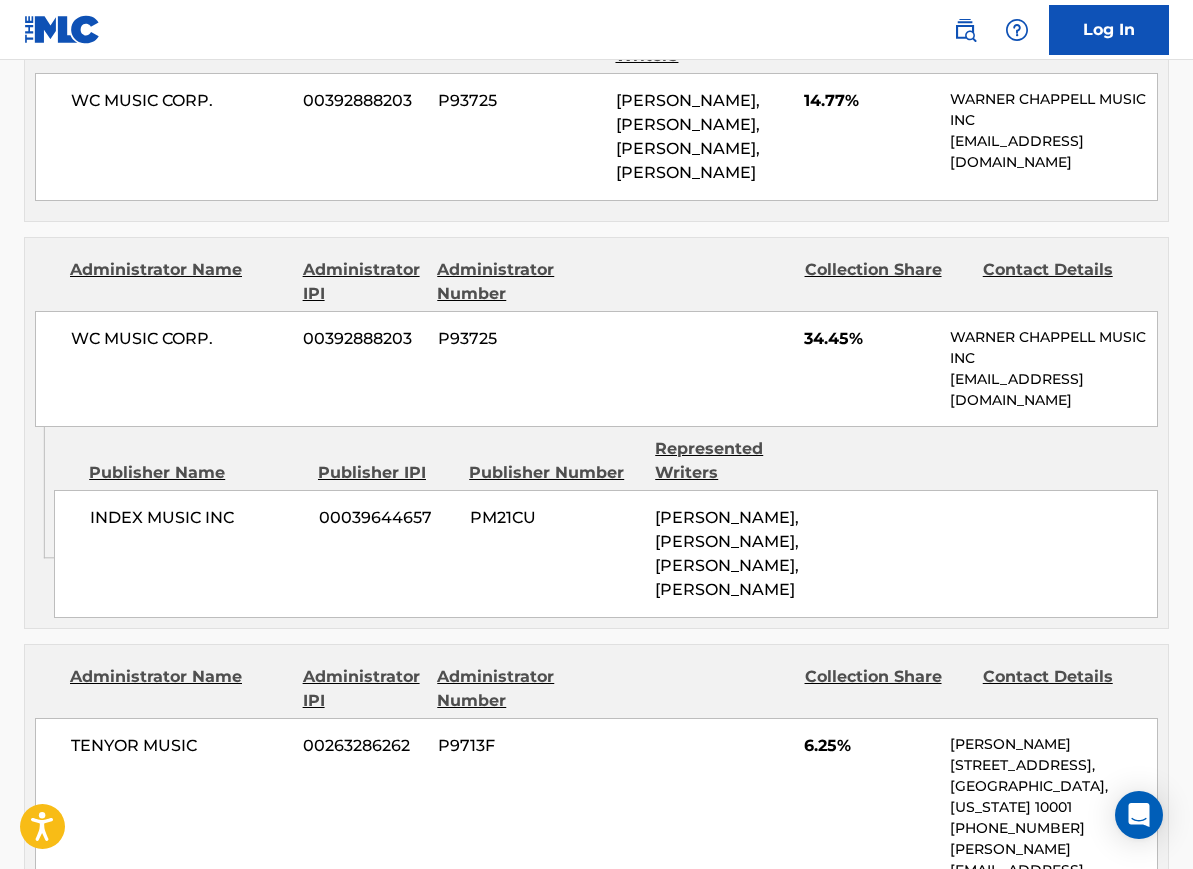 click on "INDEX MUSIC INC 00039644657 PM21CU [PERSON_NAME], [PERSON_NAME], [PERSON_NAME], [PERSON_NAME]" at bounding box center (606, 554) 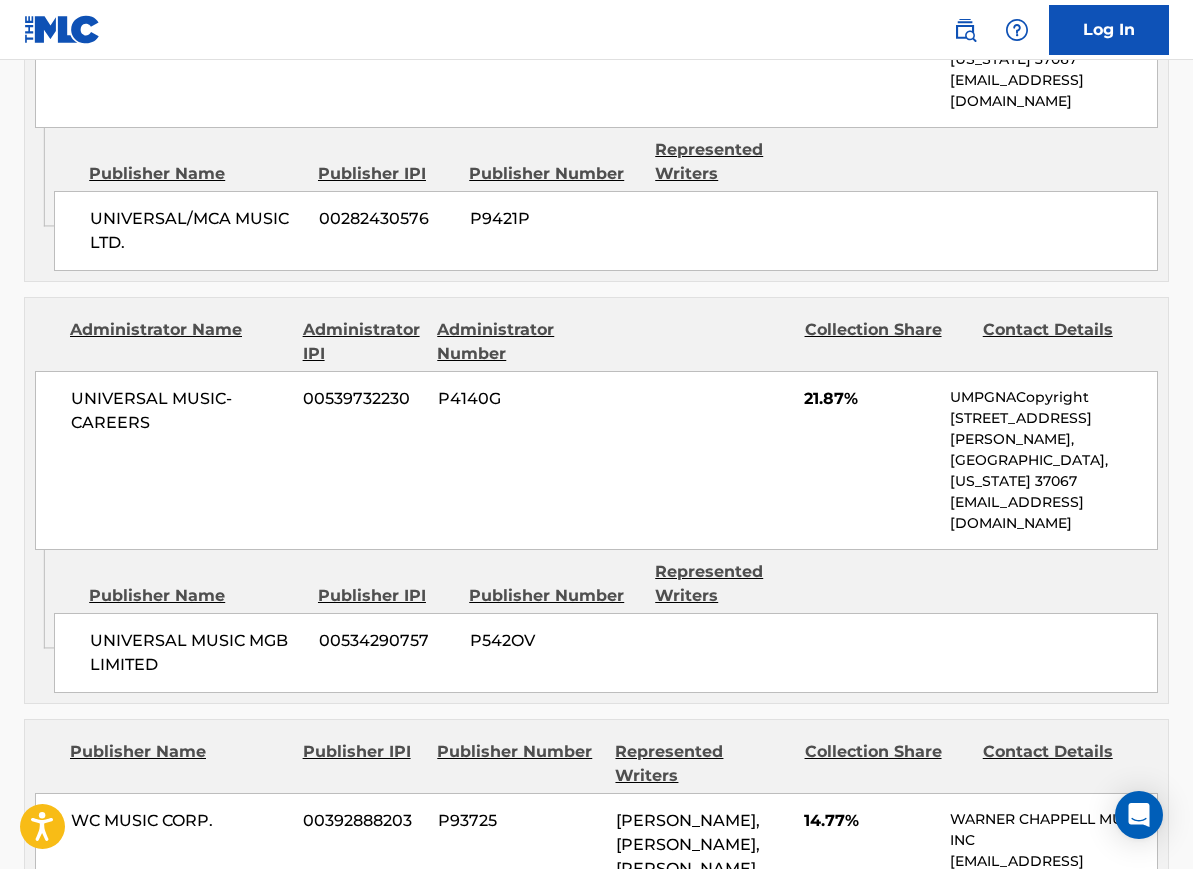 scroll, scrollTop: 1266, scrollLeft: 0, axis: vertical 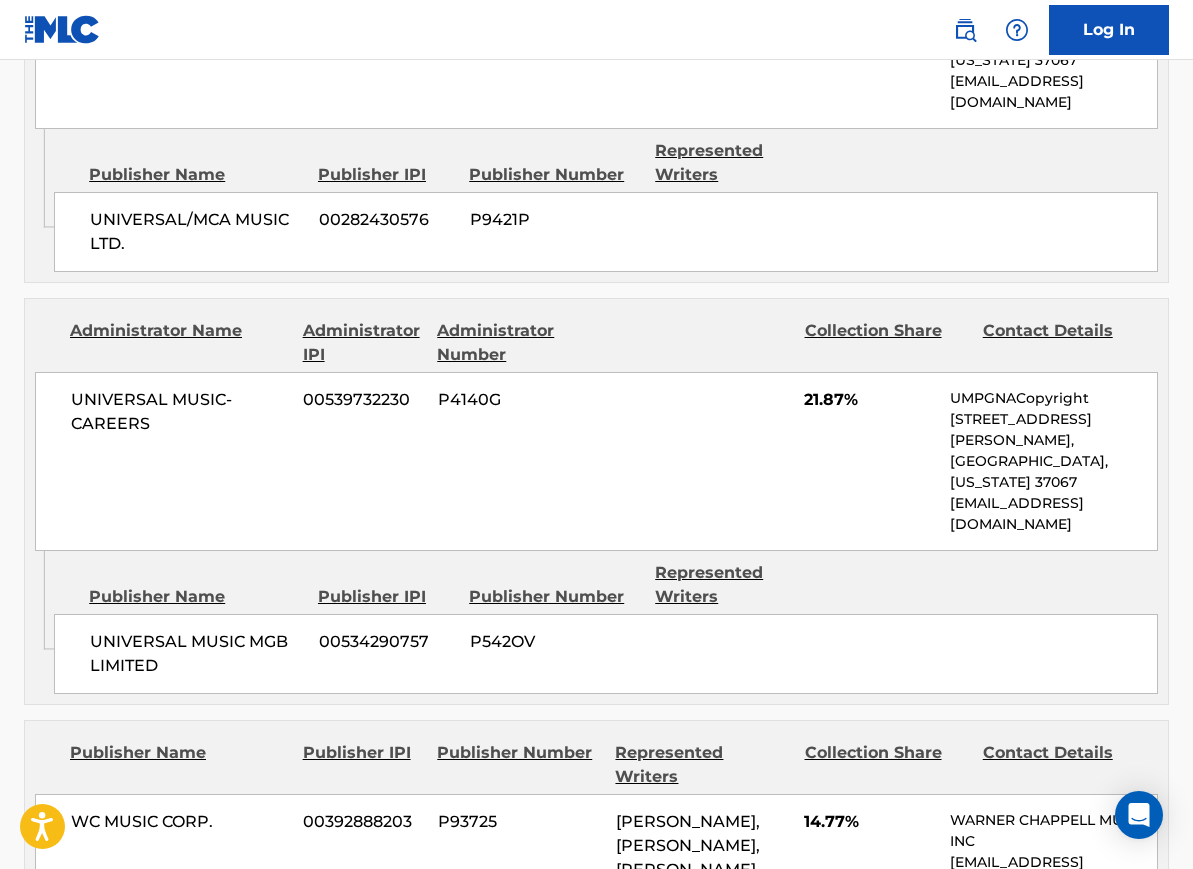 click on "UNIVERSAL/MCA MUSIC LTD. 00282430576 P9421P" at bounding box center [606, 232] 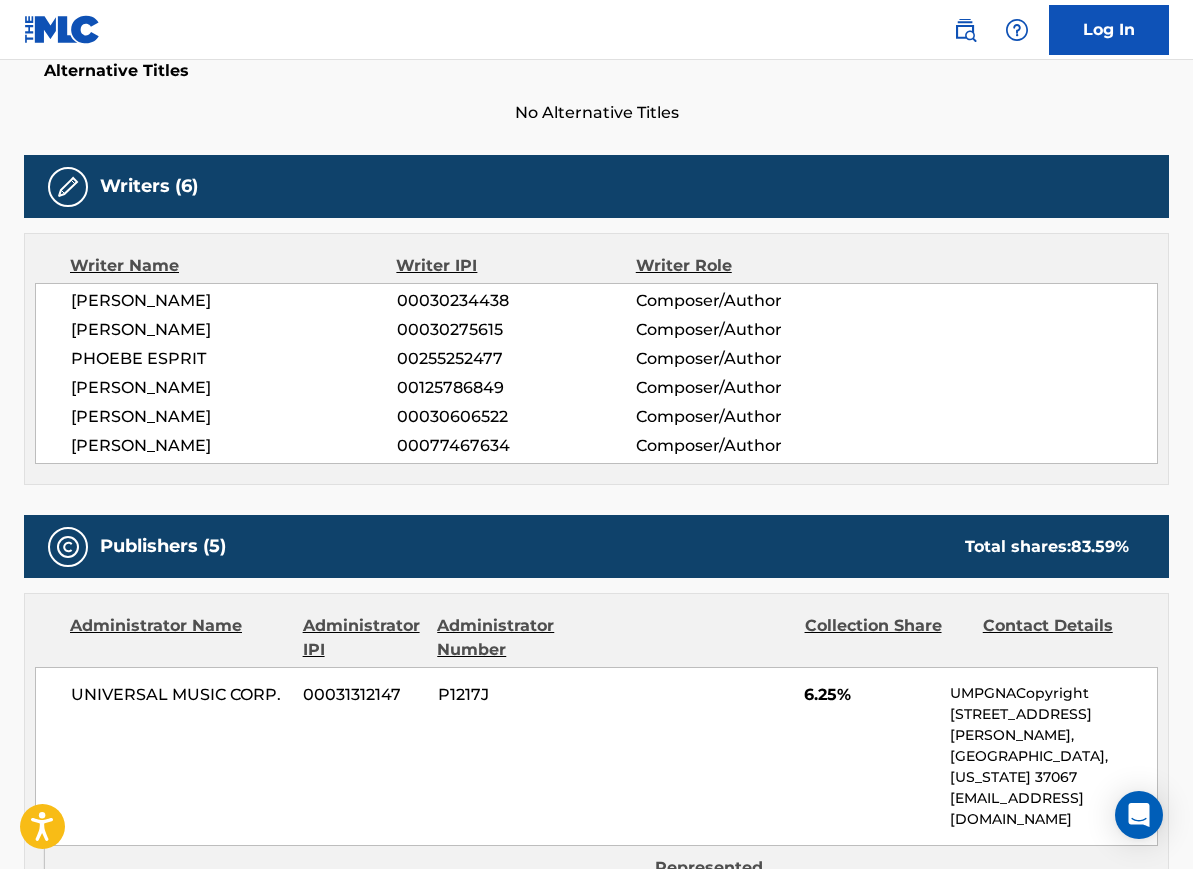 scroll, scrollTop: 0, scrollLeft: 0, axis: both 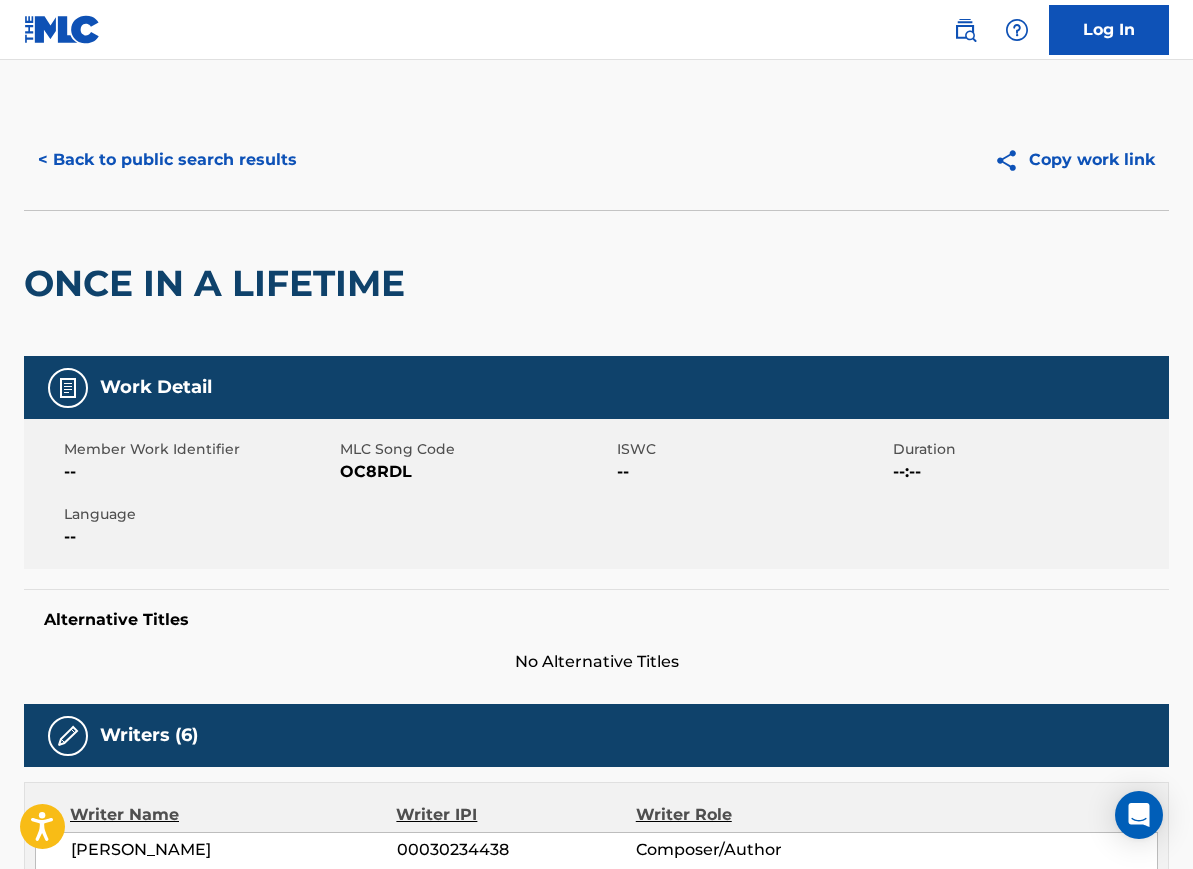 click on "< Back to public search results" at bounding box center (167, 160) 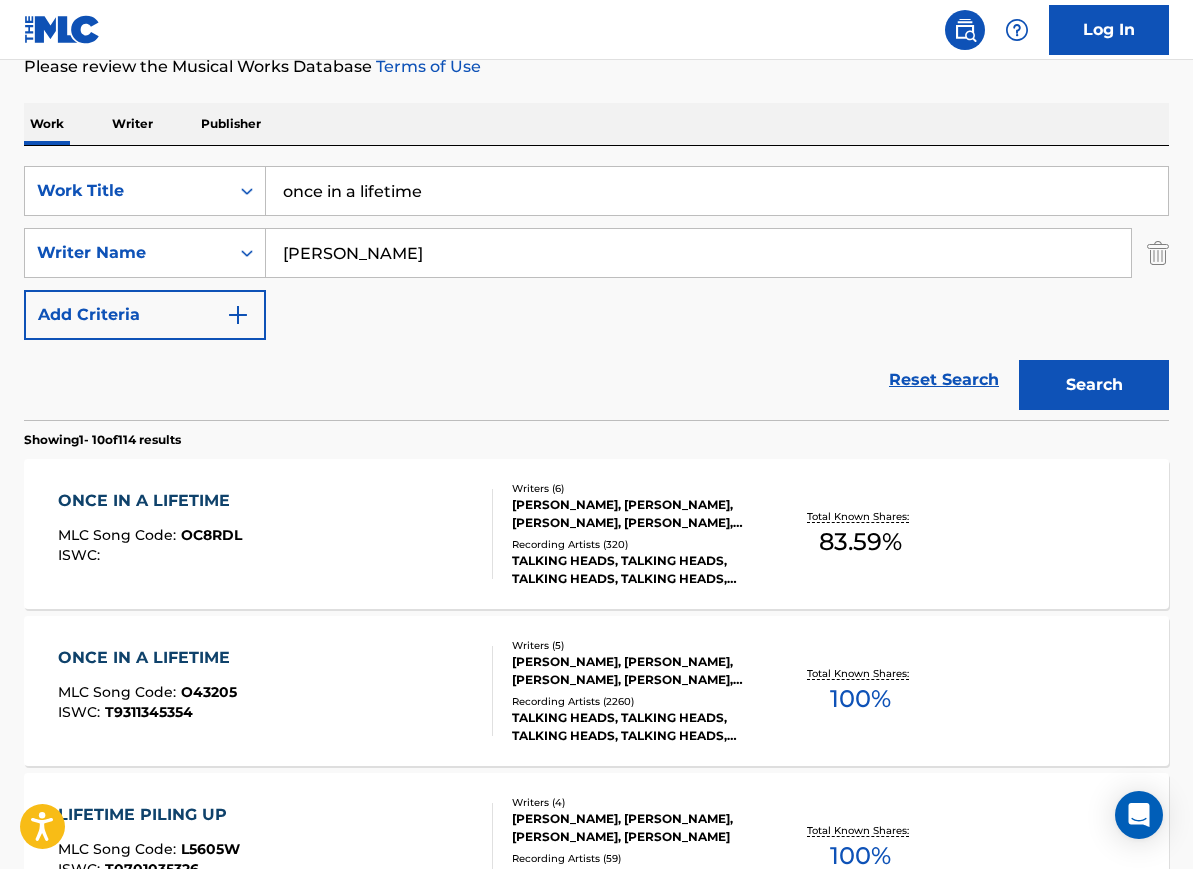 click on "[PERSON_NAME]" at bounding box center [698, 253] 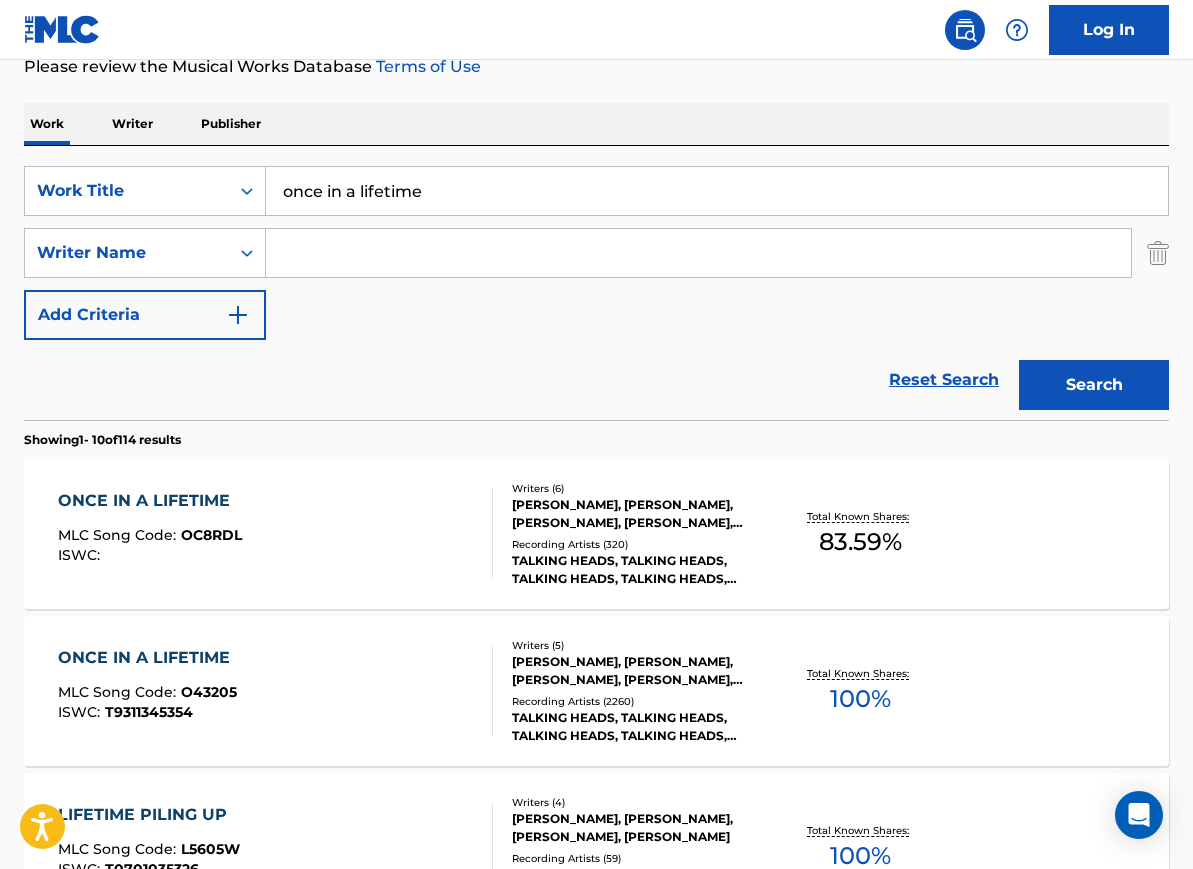 type 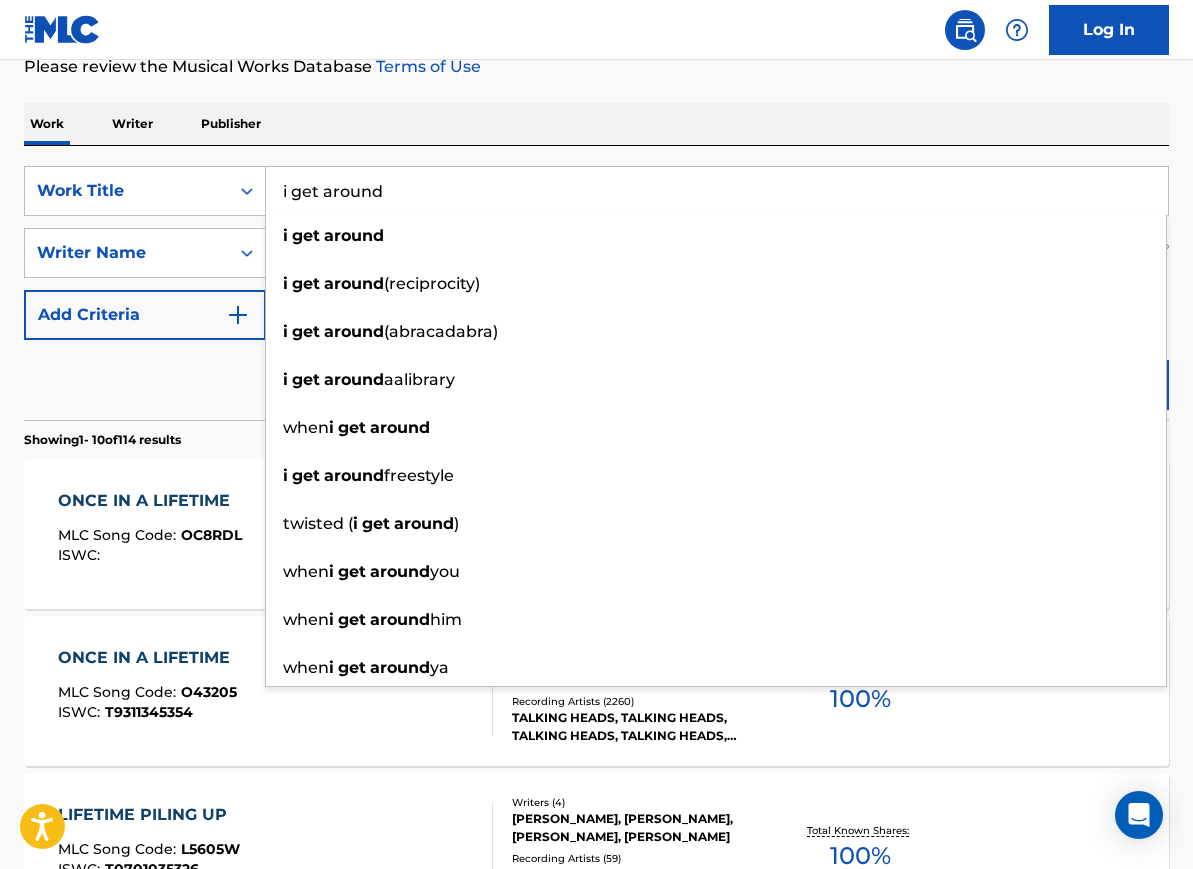 type on "i get around" 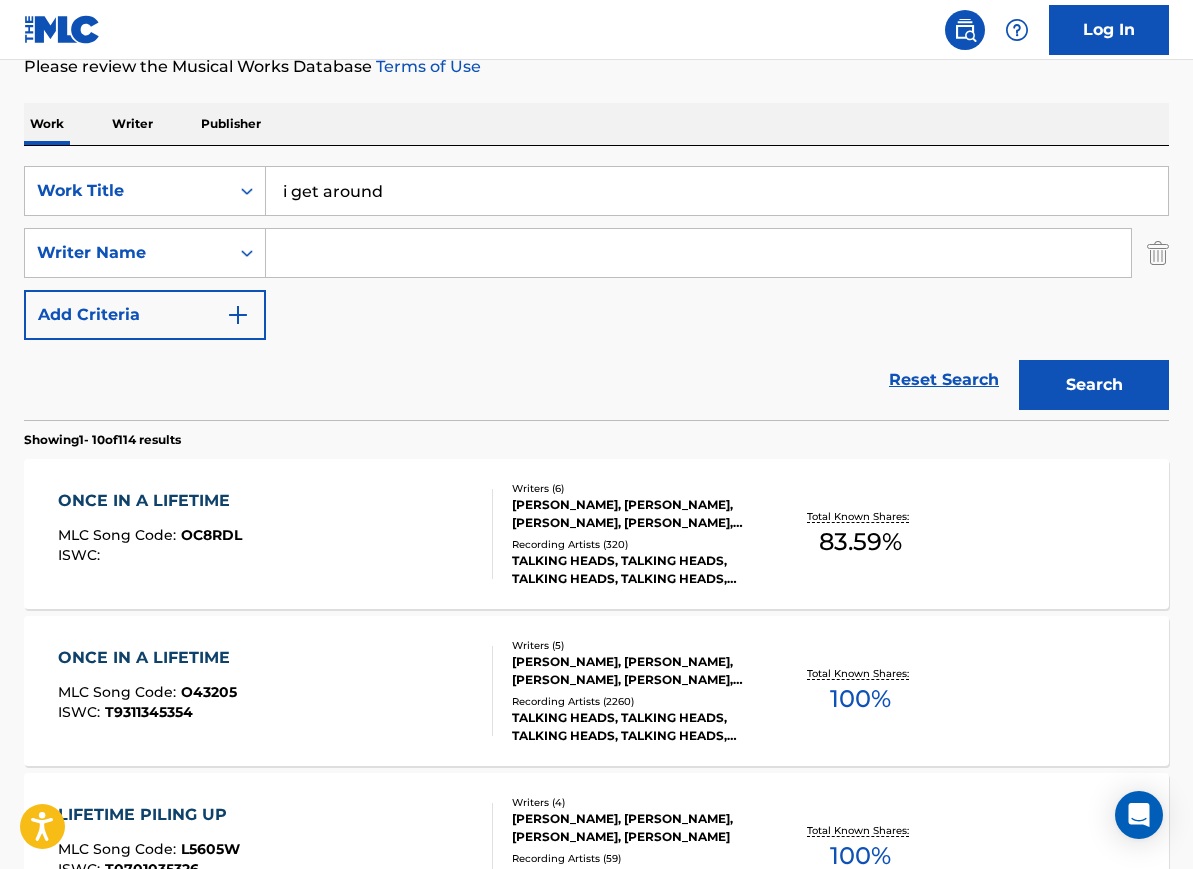 click on "Reset Search Search" at bounding box center [596, 380] 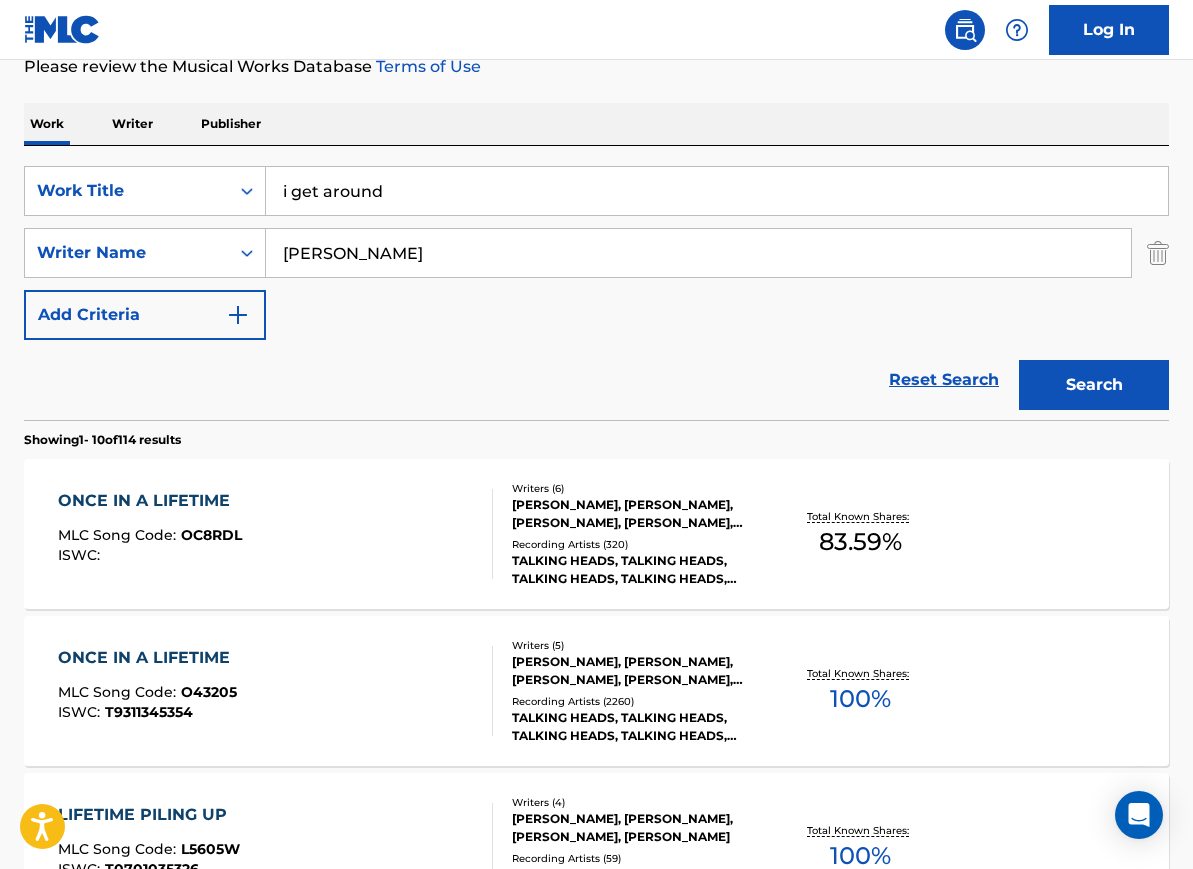 type on "[PERSON_NAME]" 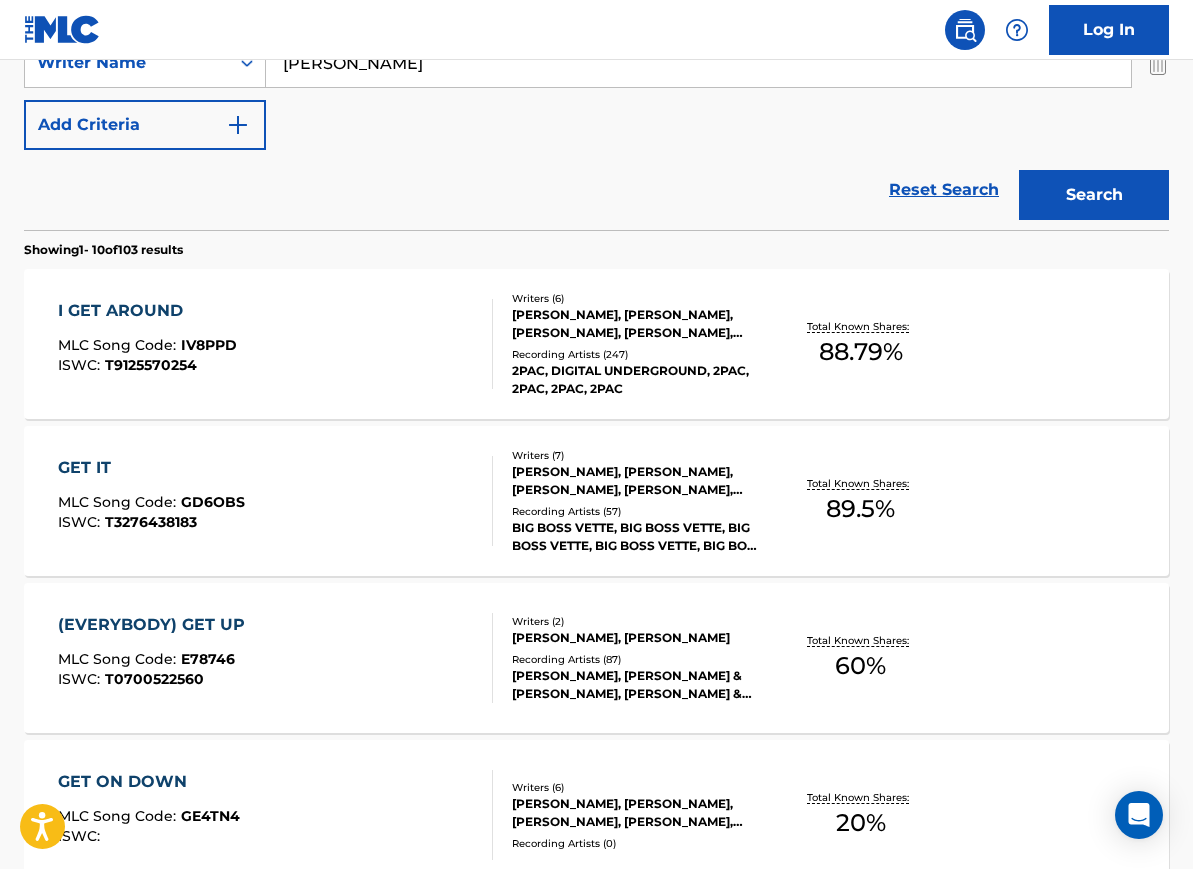 scroll, scrollTop: 491, scrollLeft: 0, axis: vertical 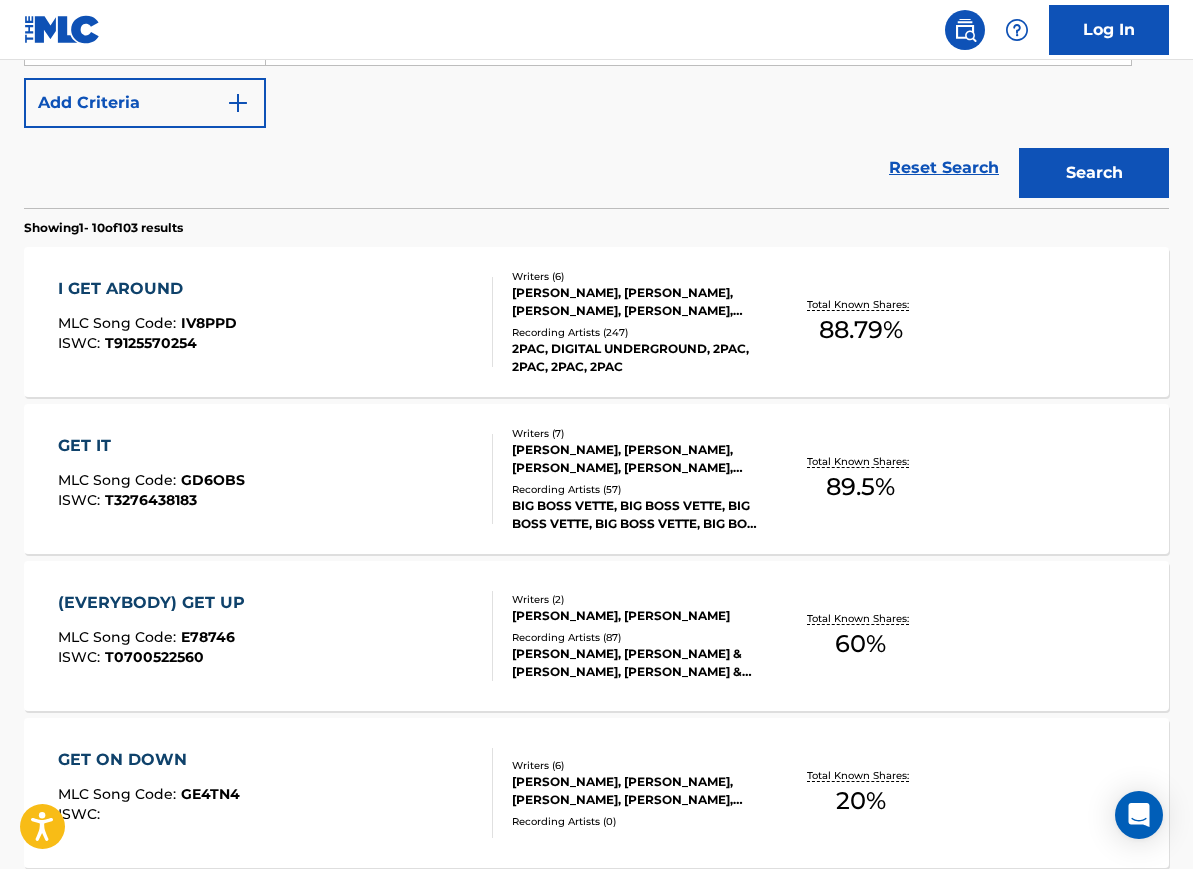 click on "I GET AROUND MLC Song Code : IV8PPD ISWC : T9125570254" at bounding box center [275, 322] 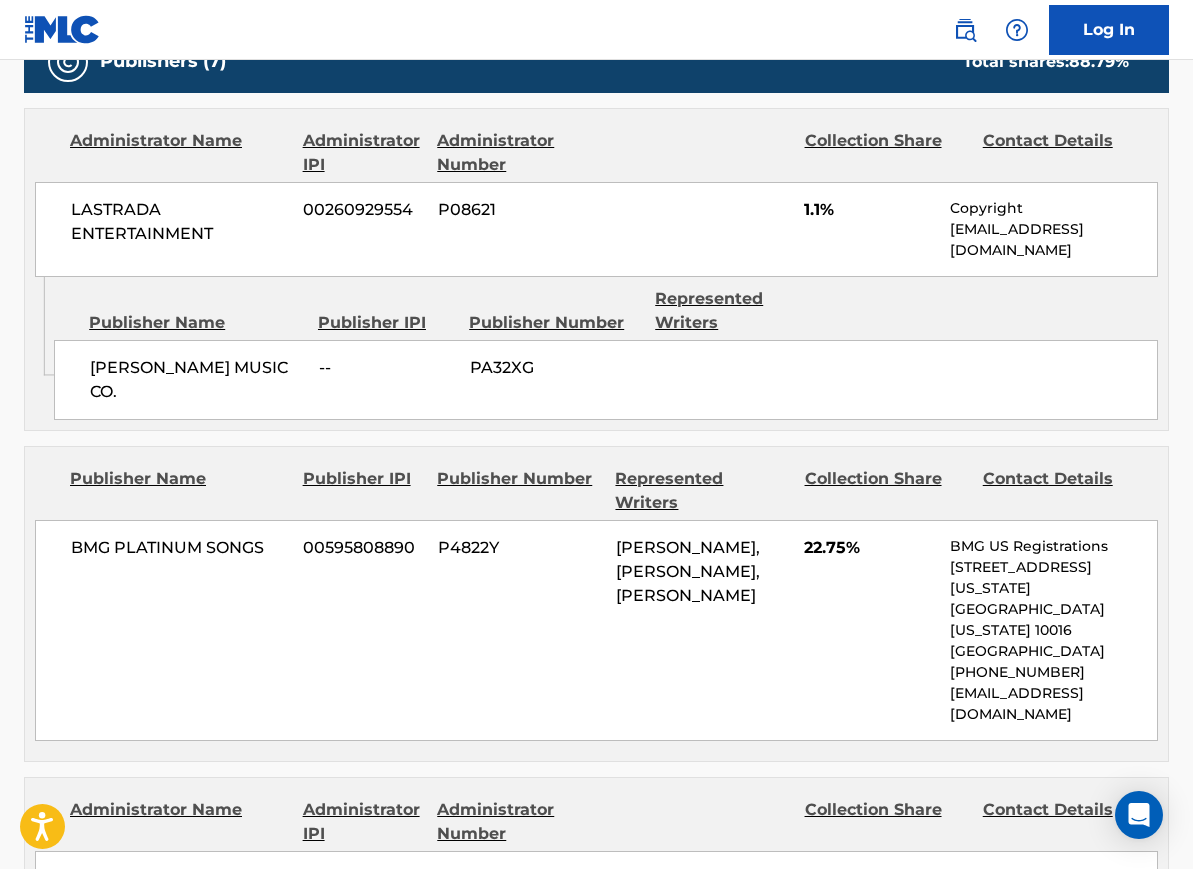 scroll, scrollTop: 1313, scrollLeft: 0, axis: vertical 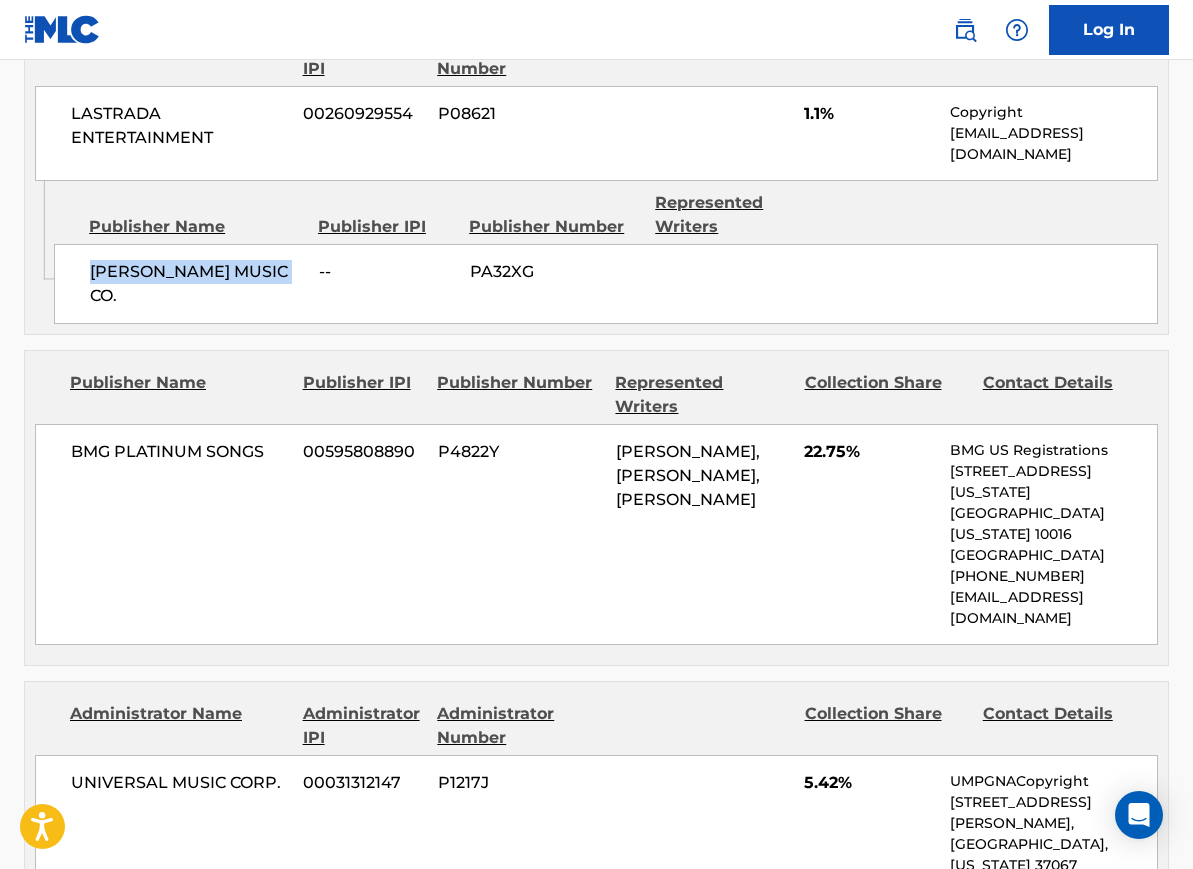 drag, startPoint x: 292, startPoint y: 257, endPoint x: 78, endPoint y: 261, distance: 214.03738 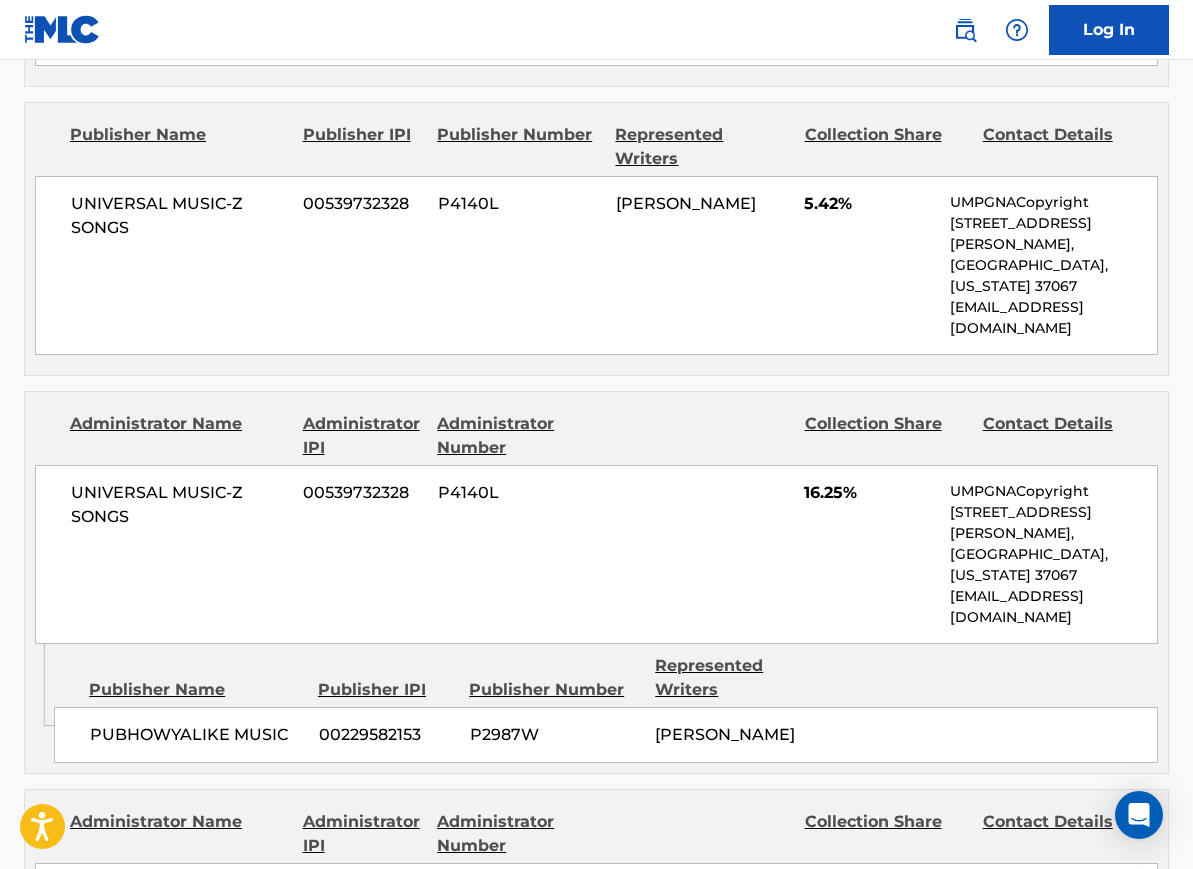 scroll, scrollTop: 2580, scrollLeft: 0, axis: vertical 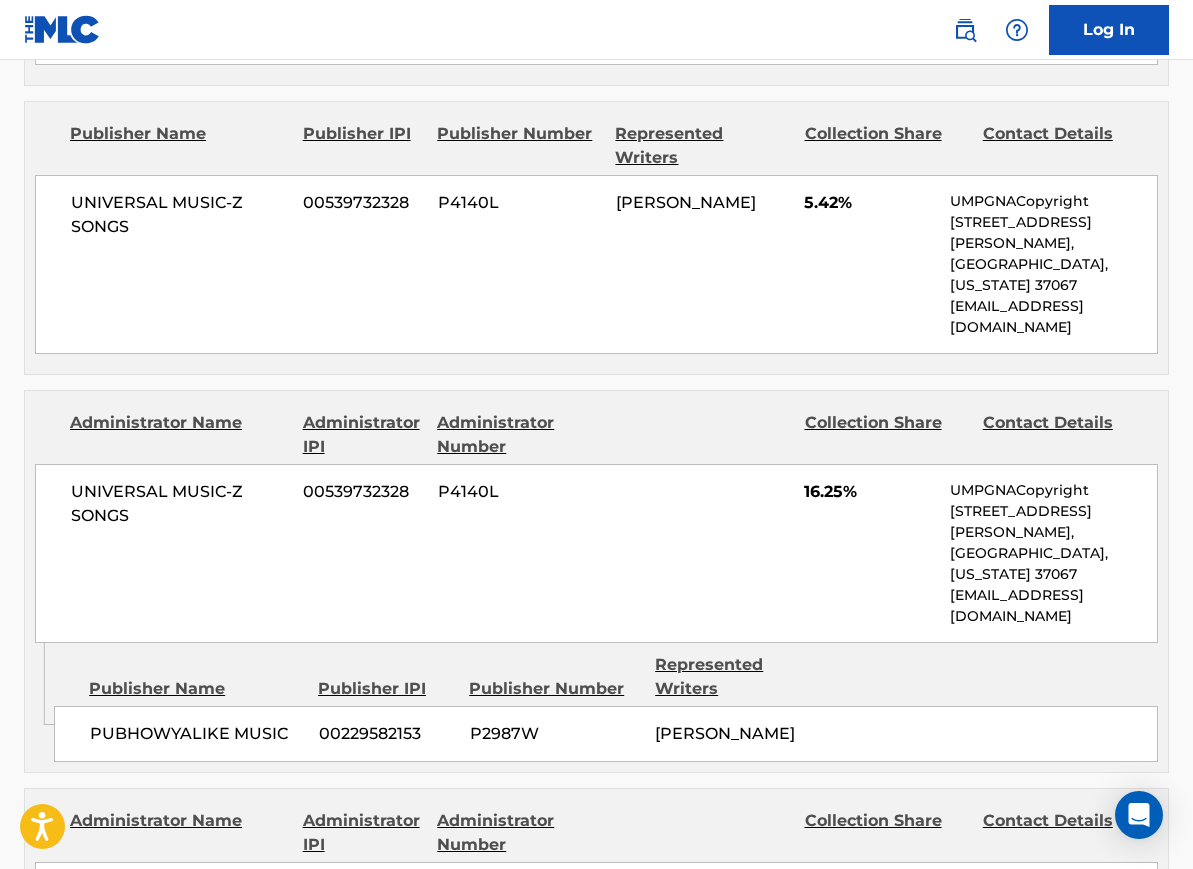 click on "PUBHOWYALIKE MUSIC" at bounding box center [196, 734] 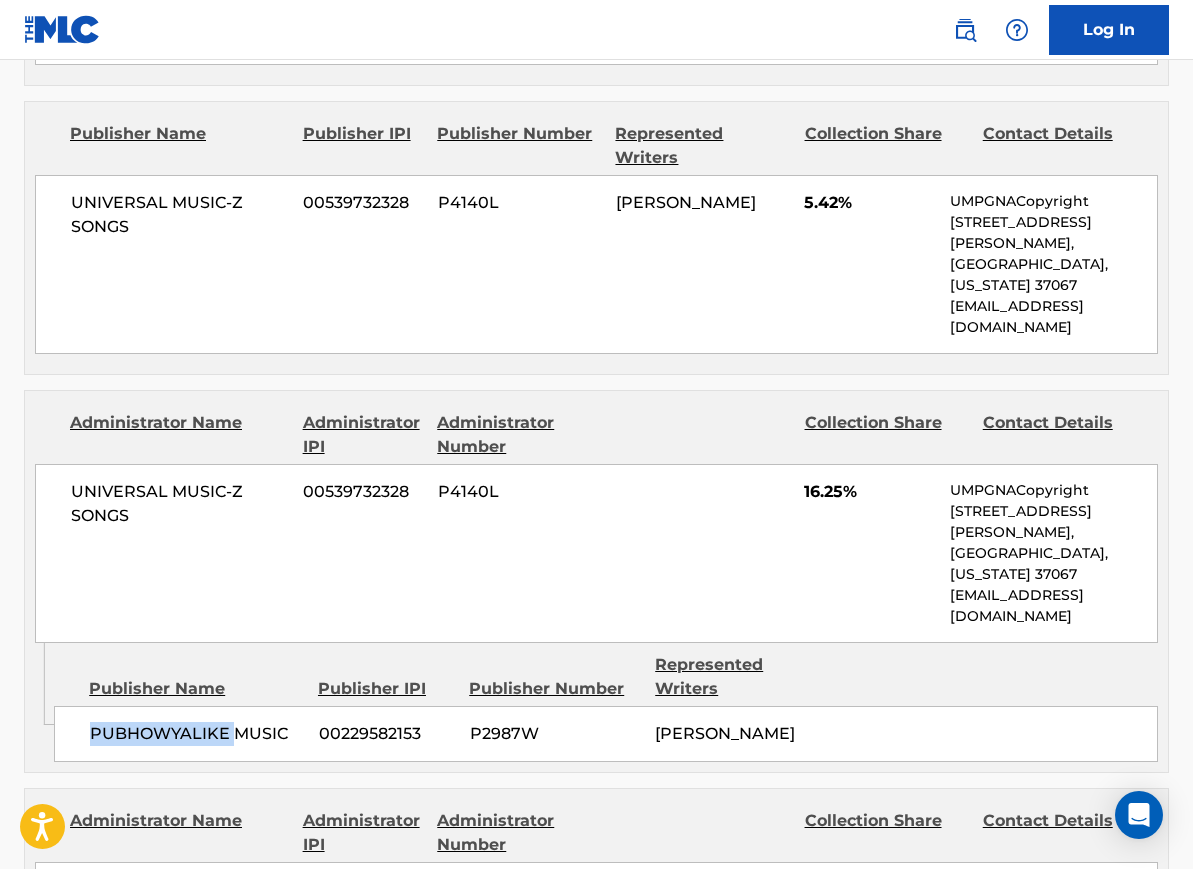 click on "PUBHOWYALIKE MUSIC" at bounding box center (196, 734) 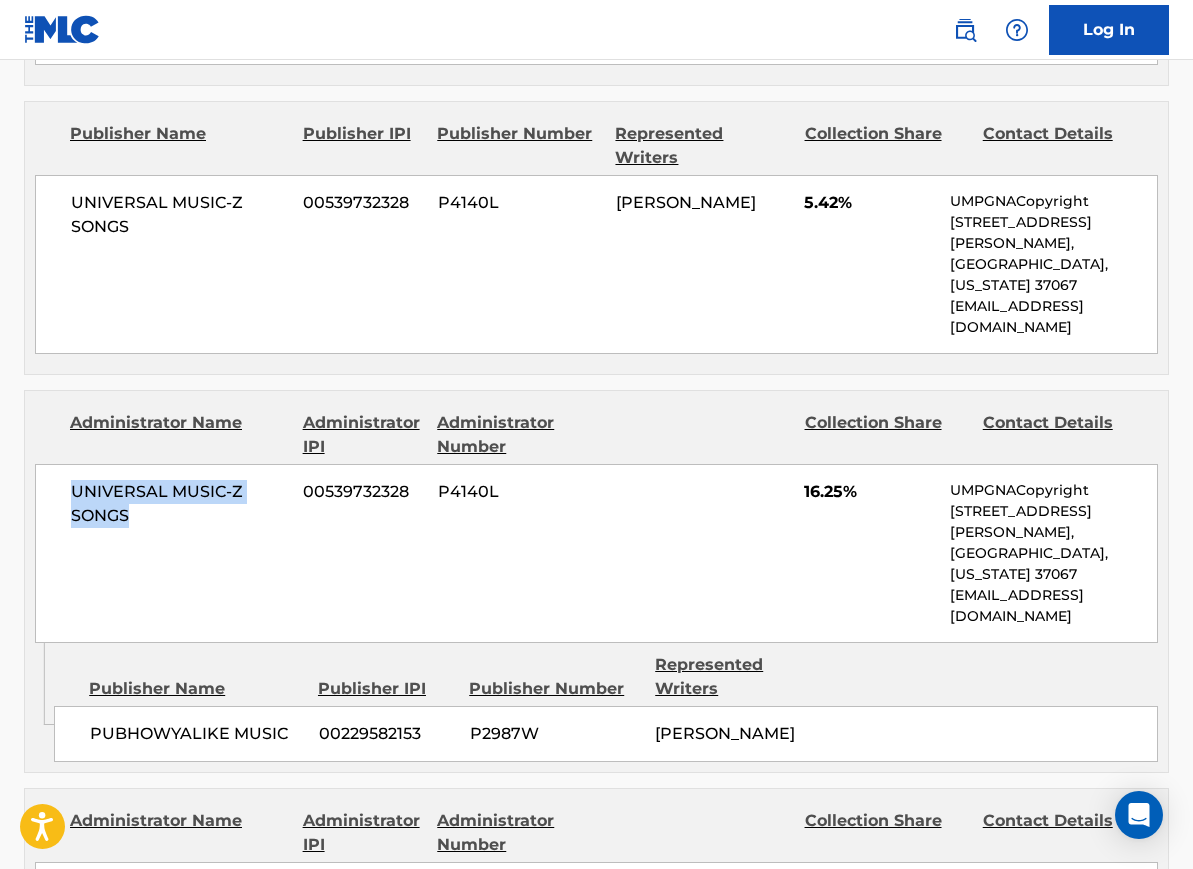 drag, startPoint x: 148, startPoint y: 244, endPoint x: 28, endPoint y: 188, distance: 132.42357 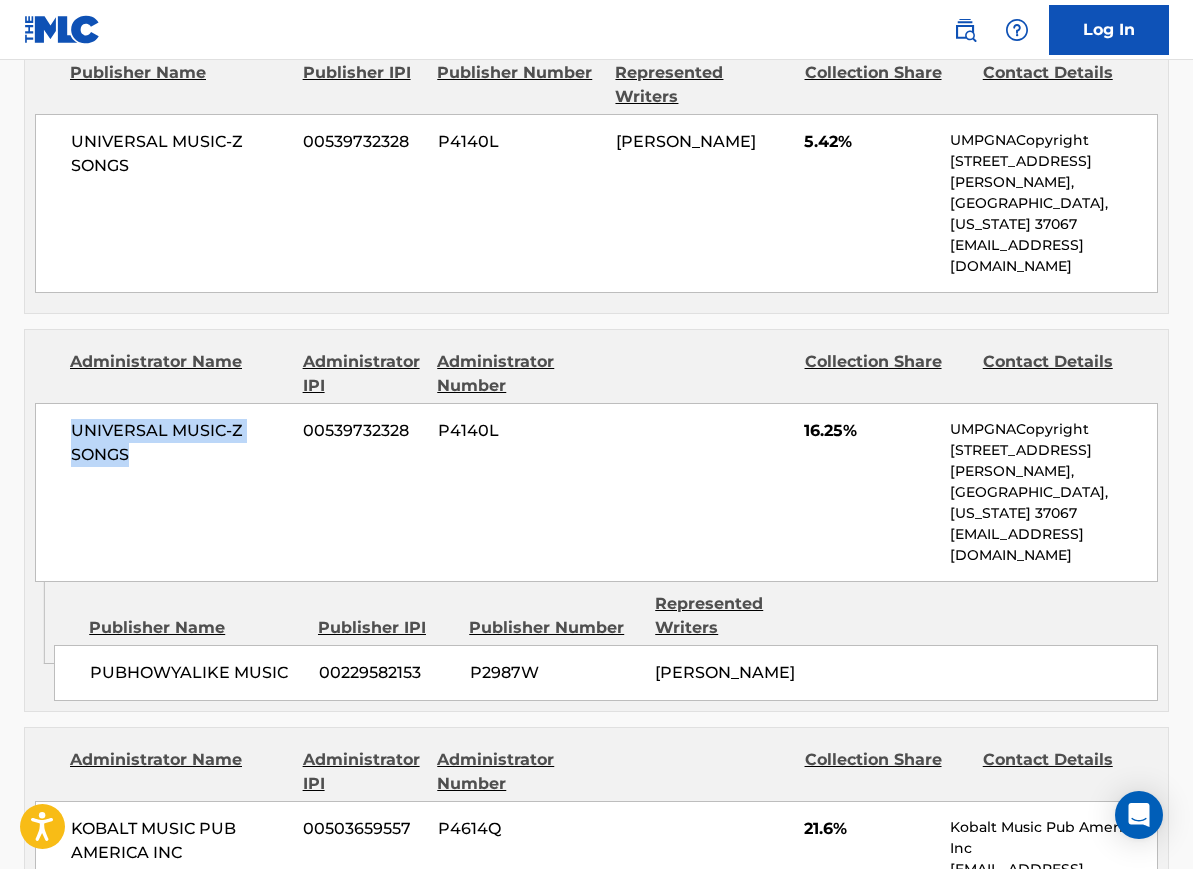 scroll, scrollTop: 2511, scrollLeft: 0, axis: vertical 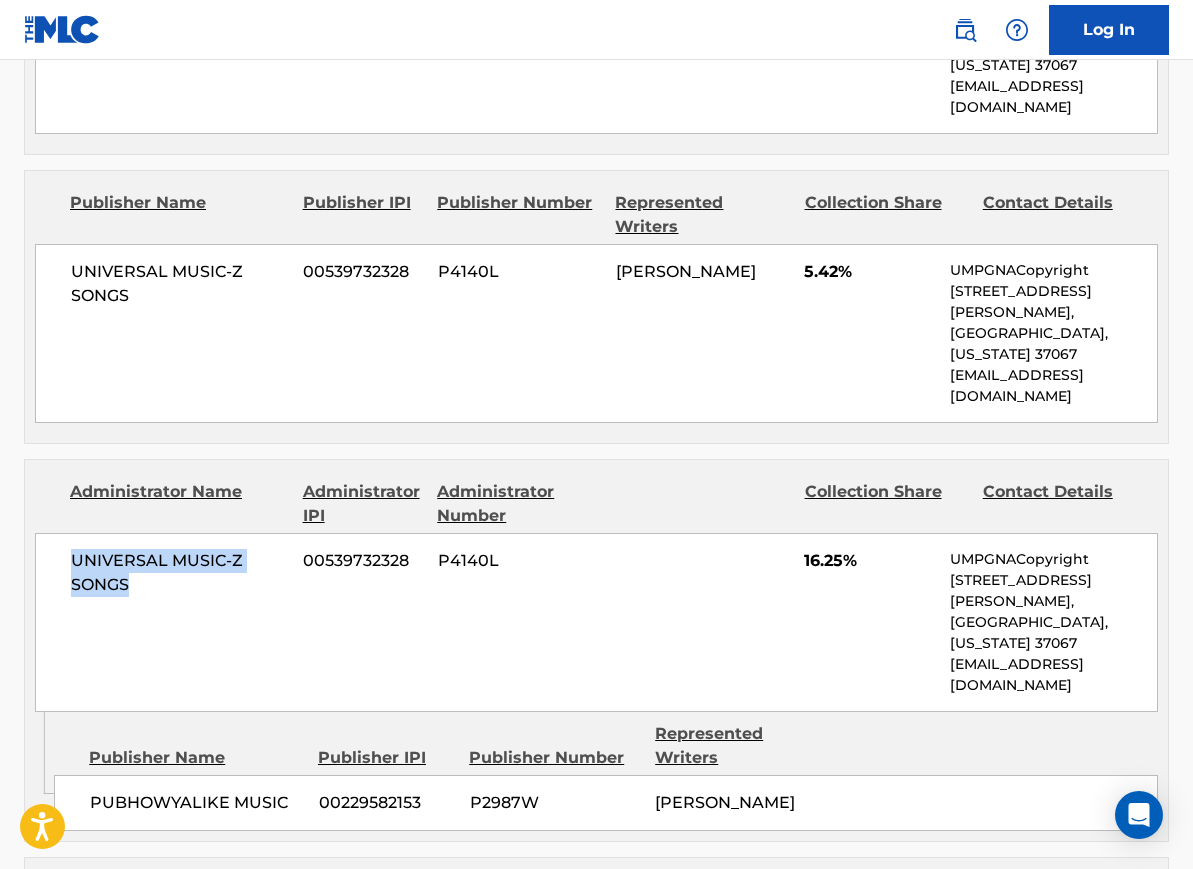 click on "UNIVERSAL MUSIC-Z SONGS" at bounding box center (179, 573) 